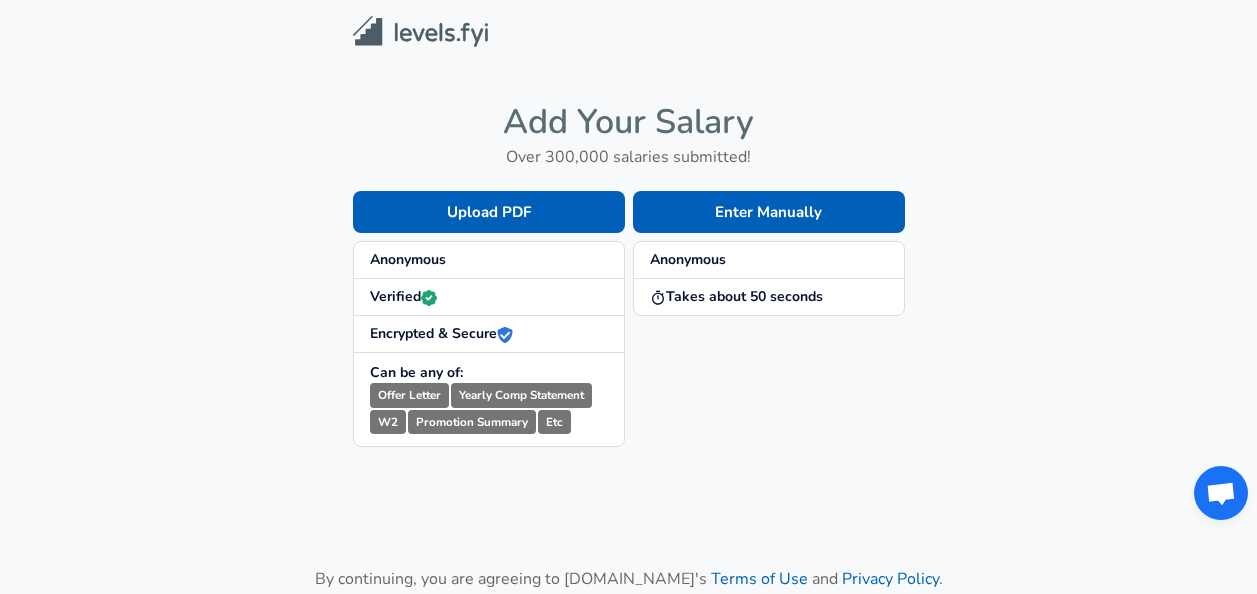scroll, scrollTop: 0, scrollLeft: 0, axis: both 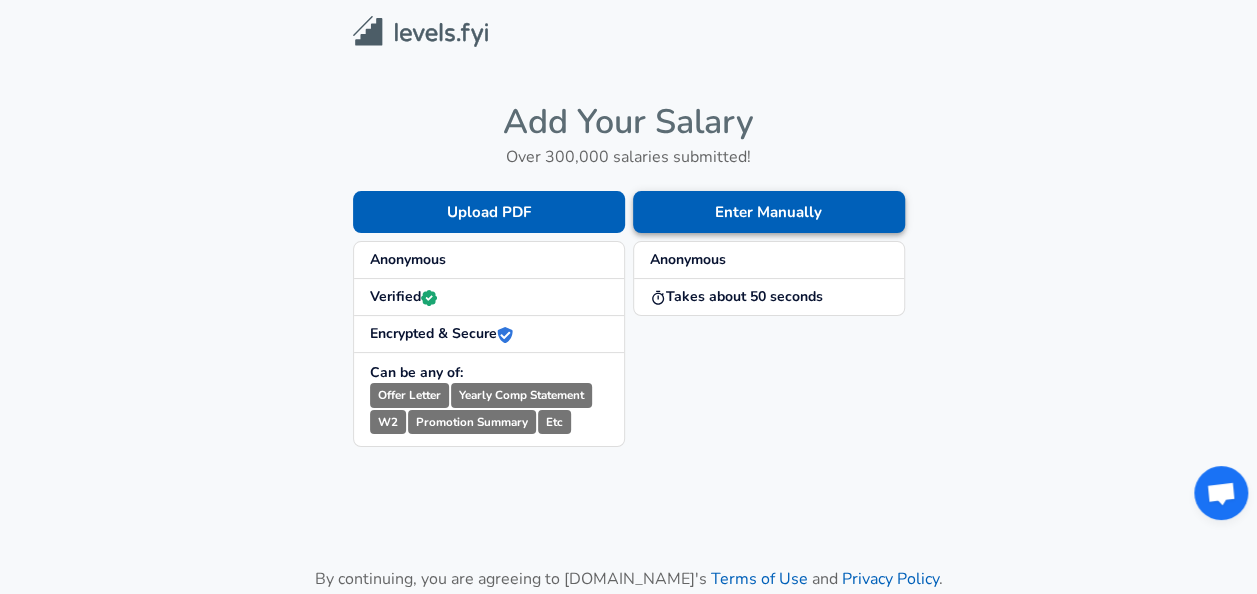 click on "Enter Manually" at bounding box center (769, 212) 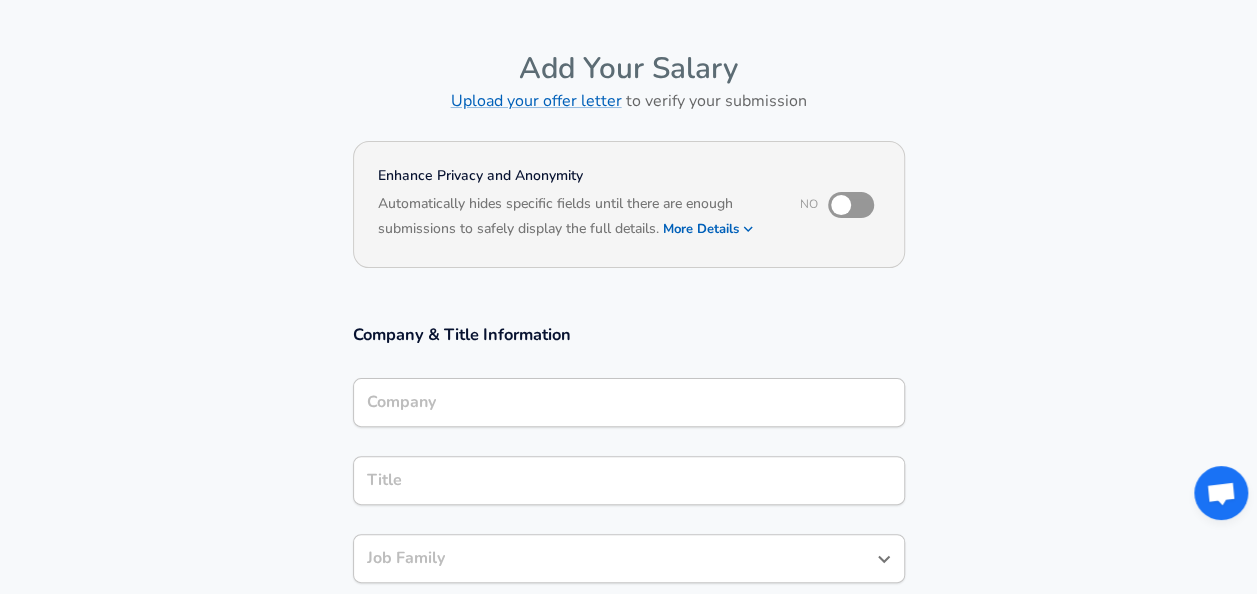 scroll, scrollTop: 100, scrollLeft: 0, axis: vertical 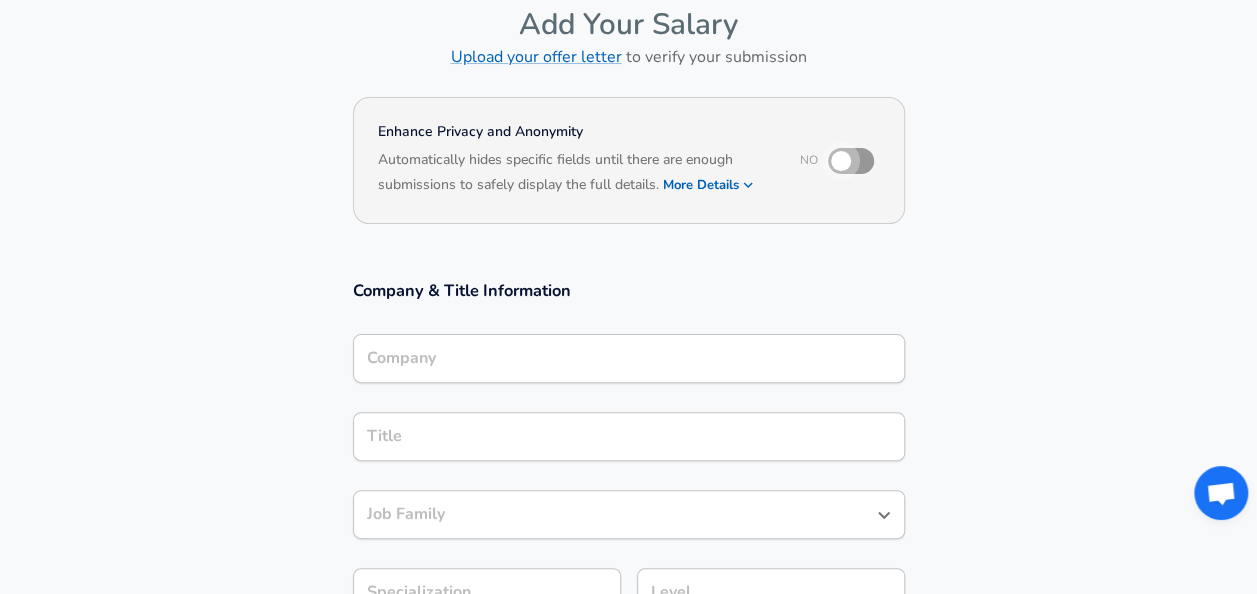 click at bounding box center [841, 161] 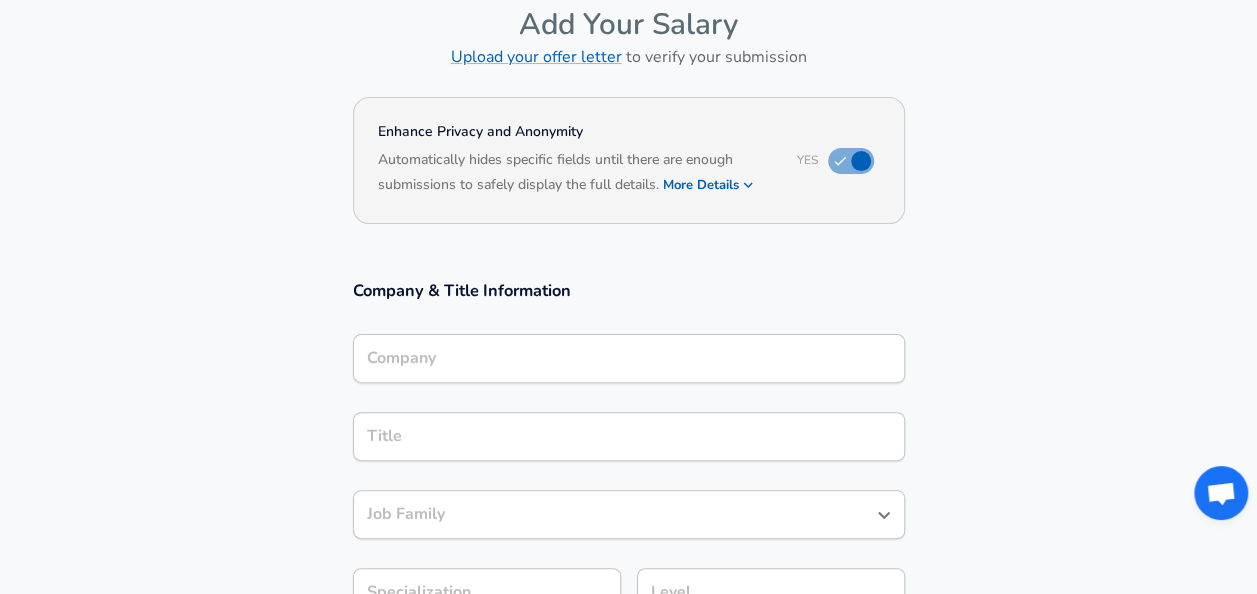 scroll, scrollTop: 120, scrollLeft: 0, axis: vertical 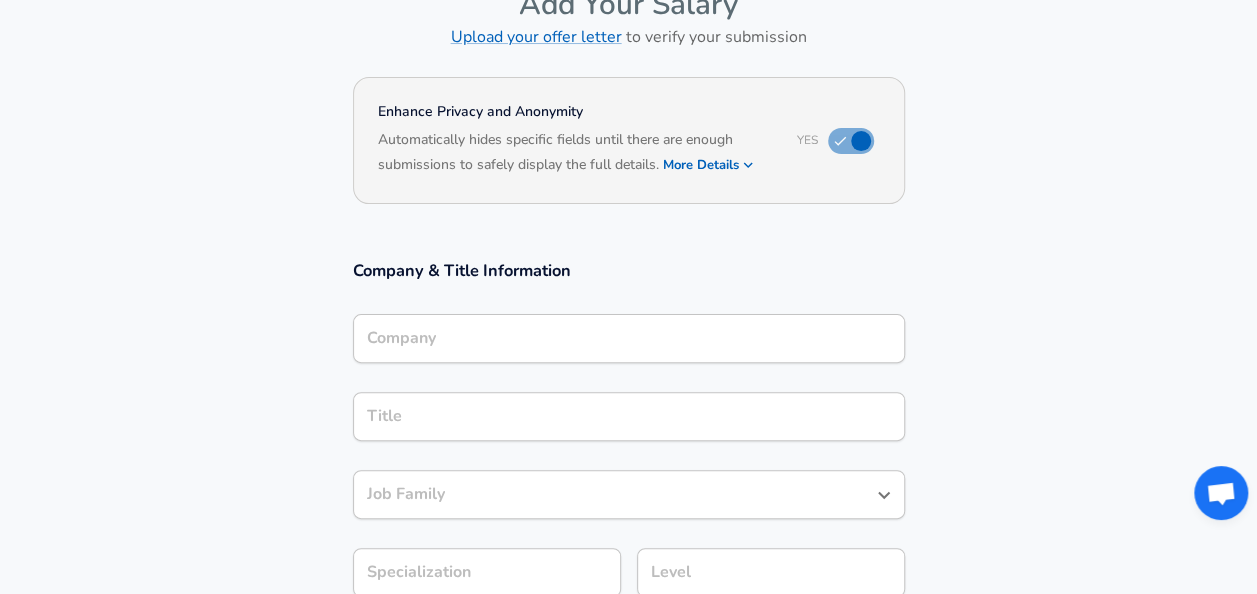 click on "Company" at bounding box center [629, 338] 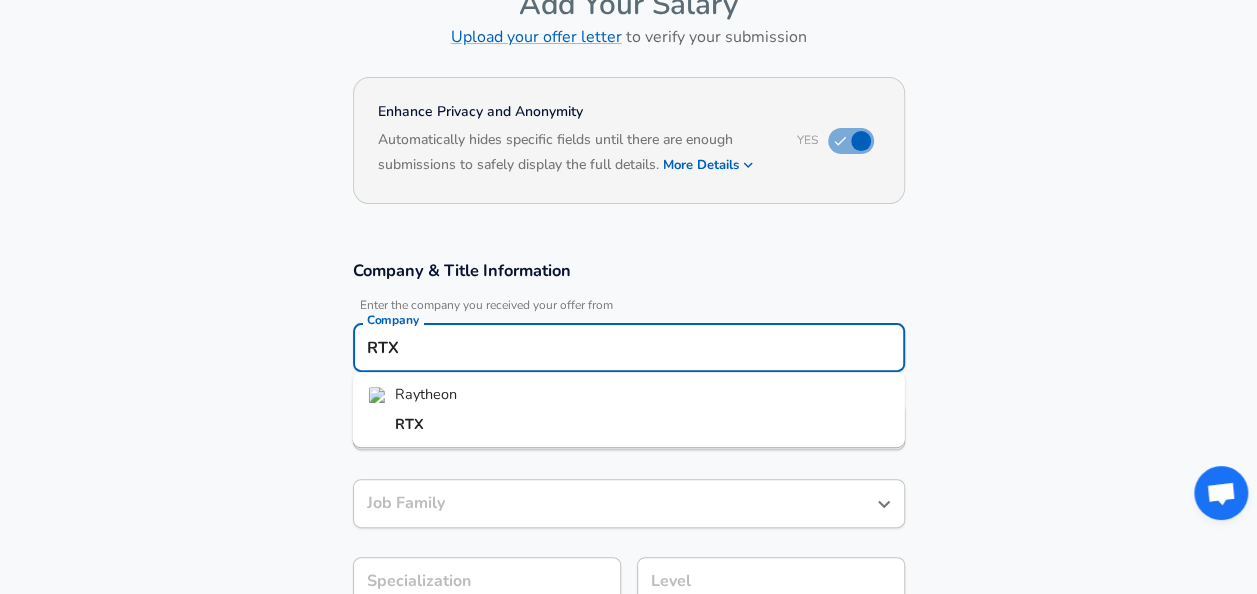 click on "RTX" at bounding box center [629, 425] 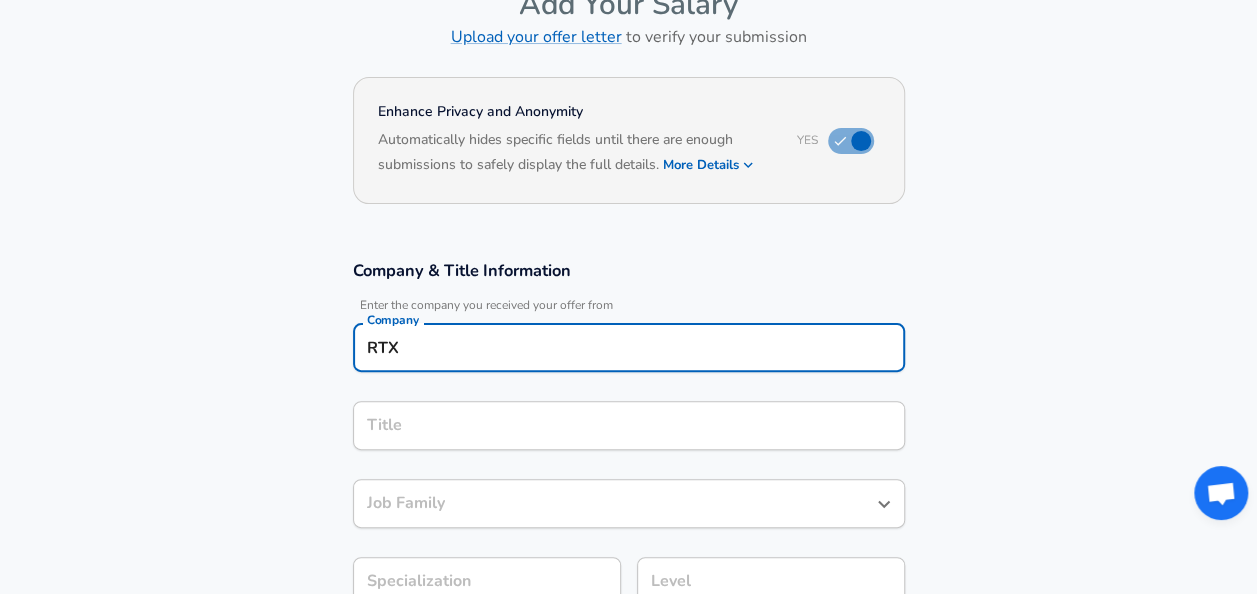 type on "RTX" 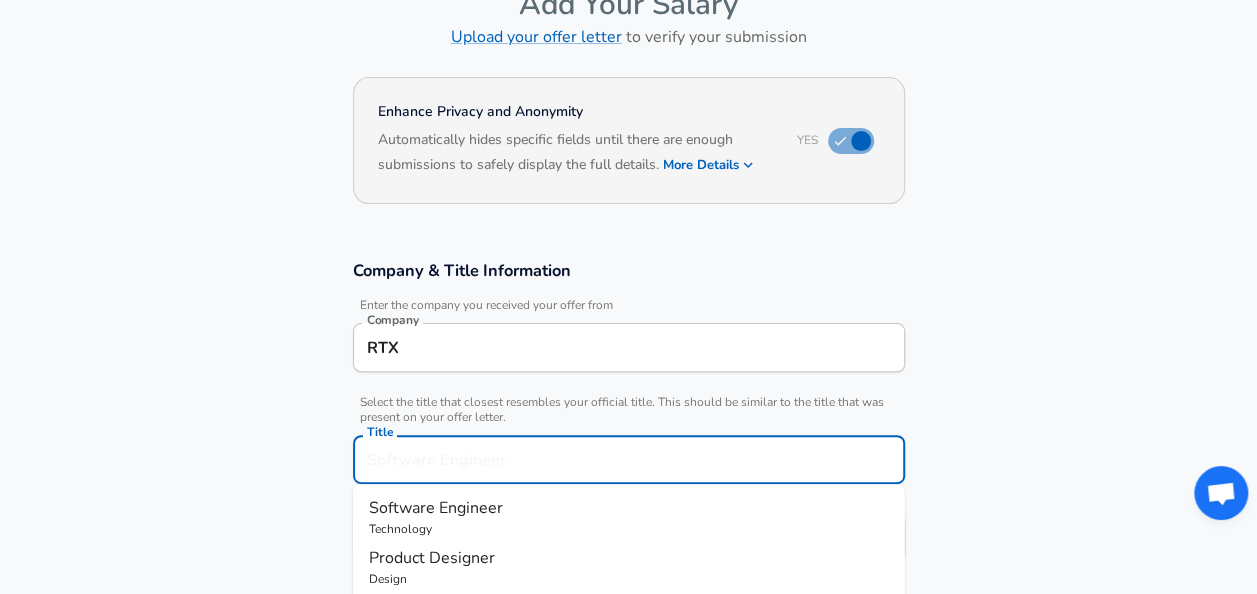 scroll, scrollTop: 160, scrollLeft: 0, axis: vertical 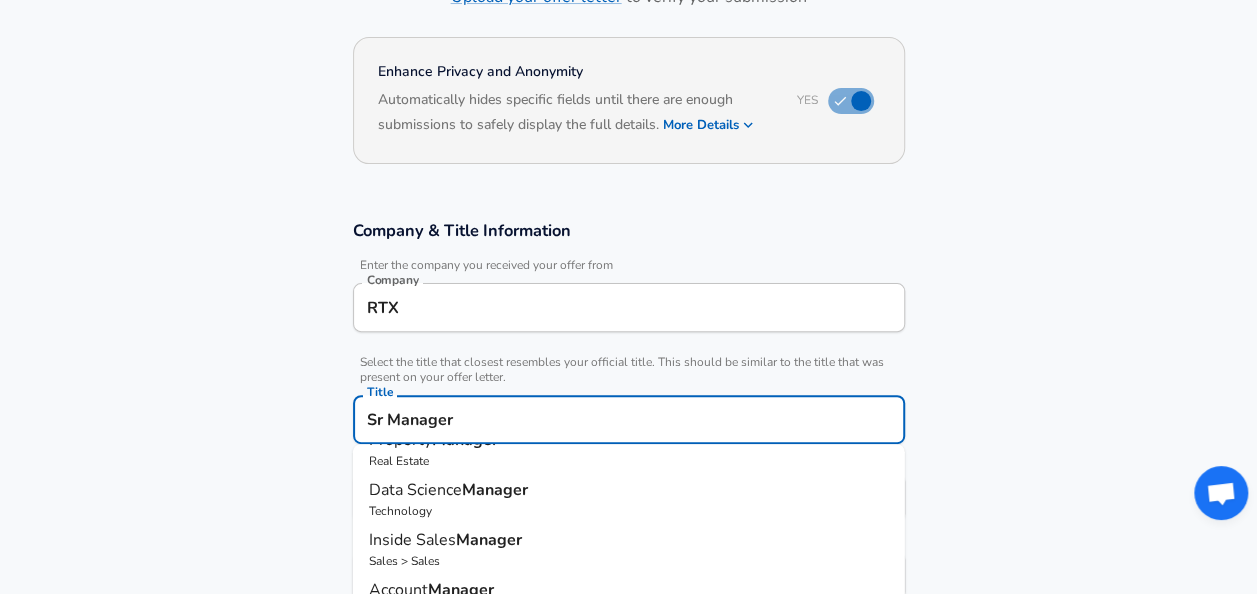 click on "Sr Manager" at bounding box center (629, 419) 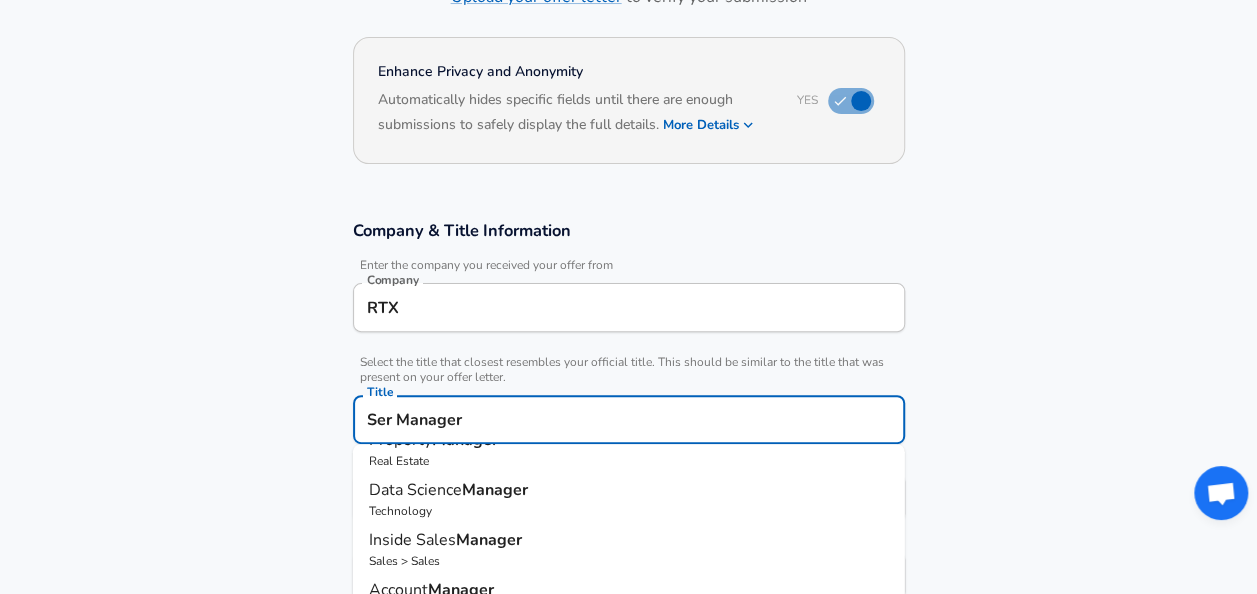 scroll, scrollTop: 0, scrollLeft: 0, axis: both 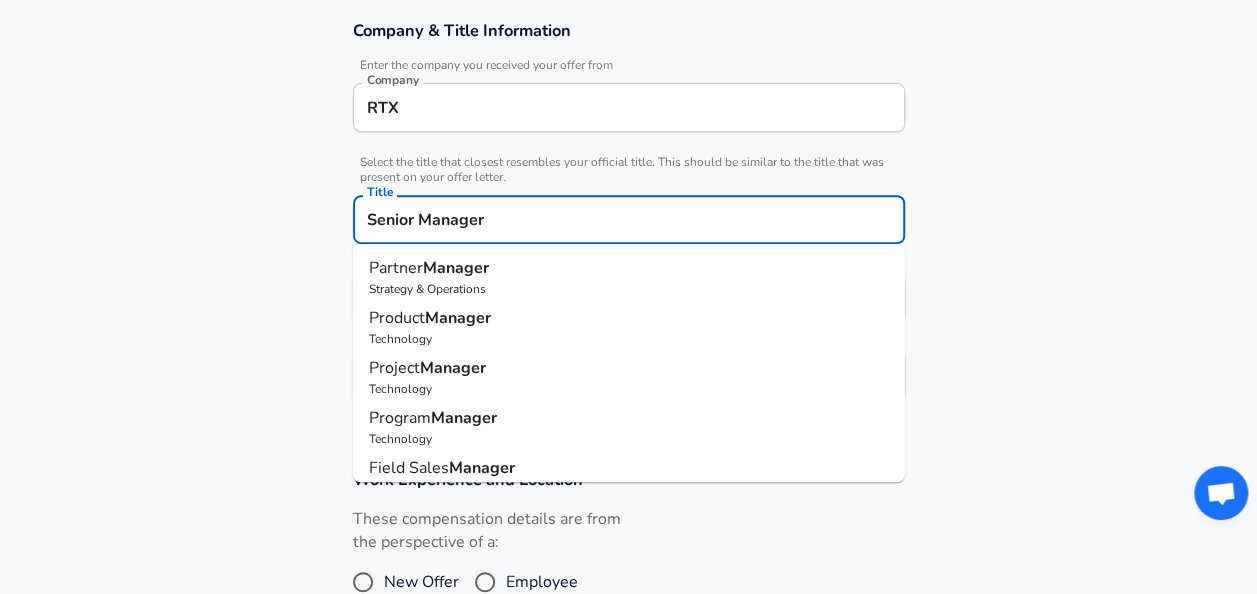 click on "Technology" at bounding box center [629, 339] 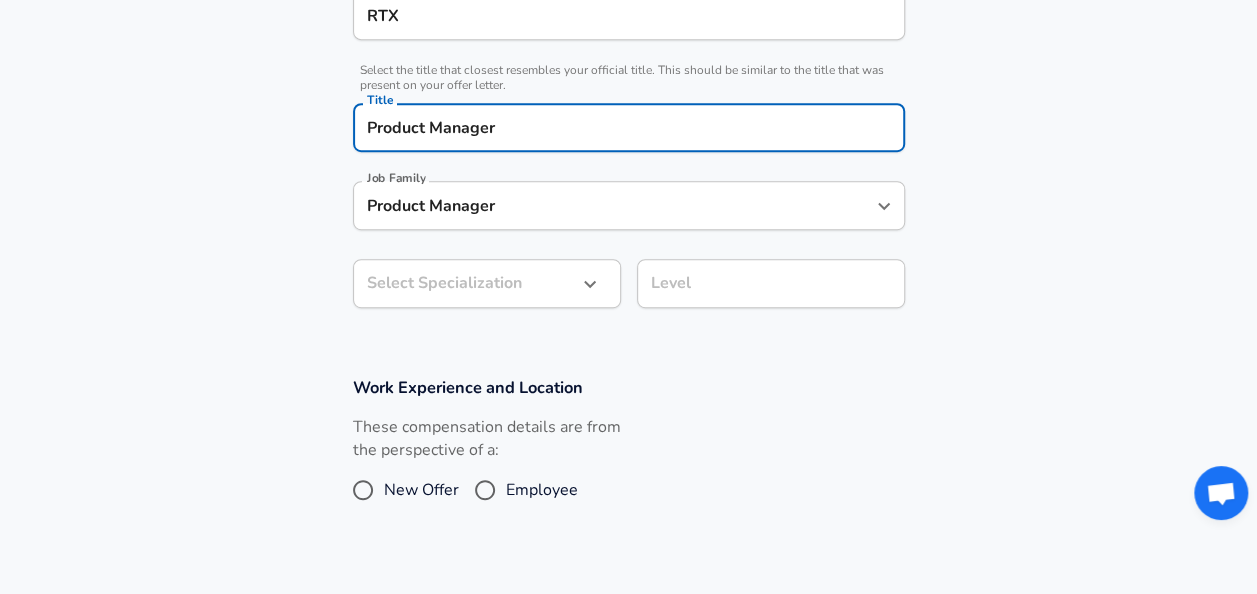 scroll, scrollTop: 560, scrollLeft: 0, axis: vertical 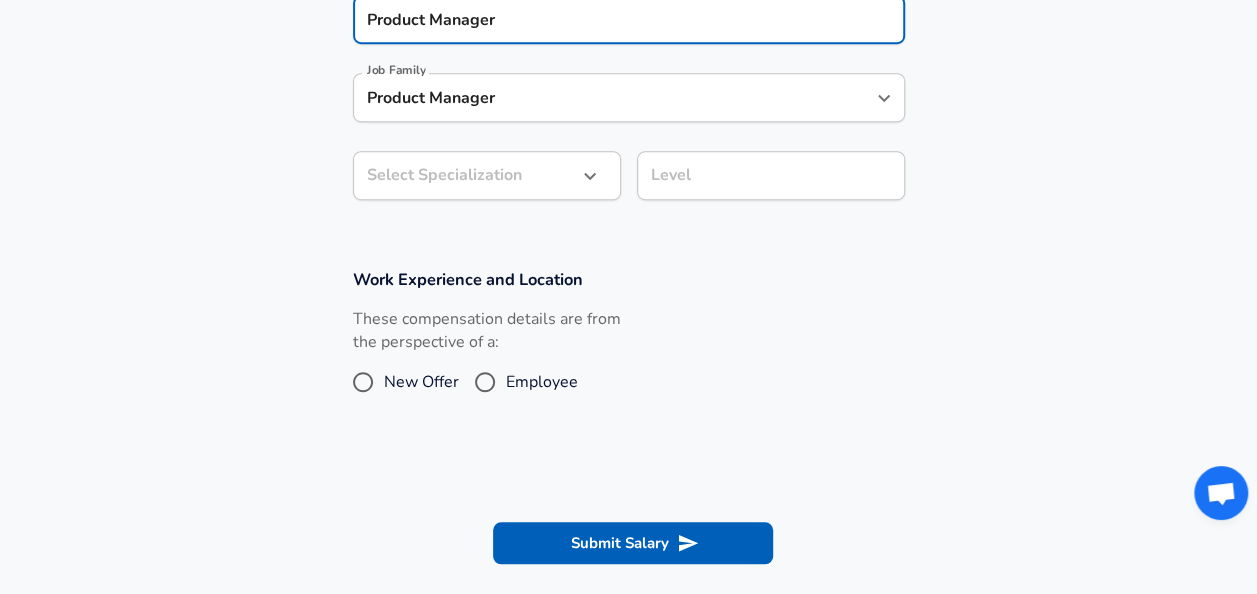 type on "Product Manager" 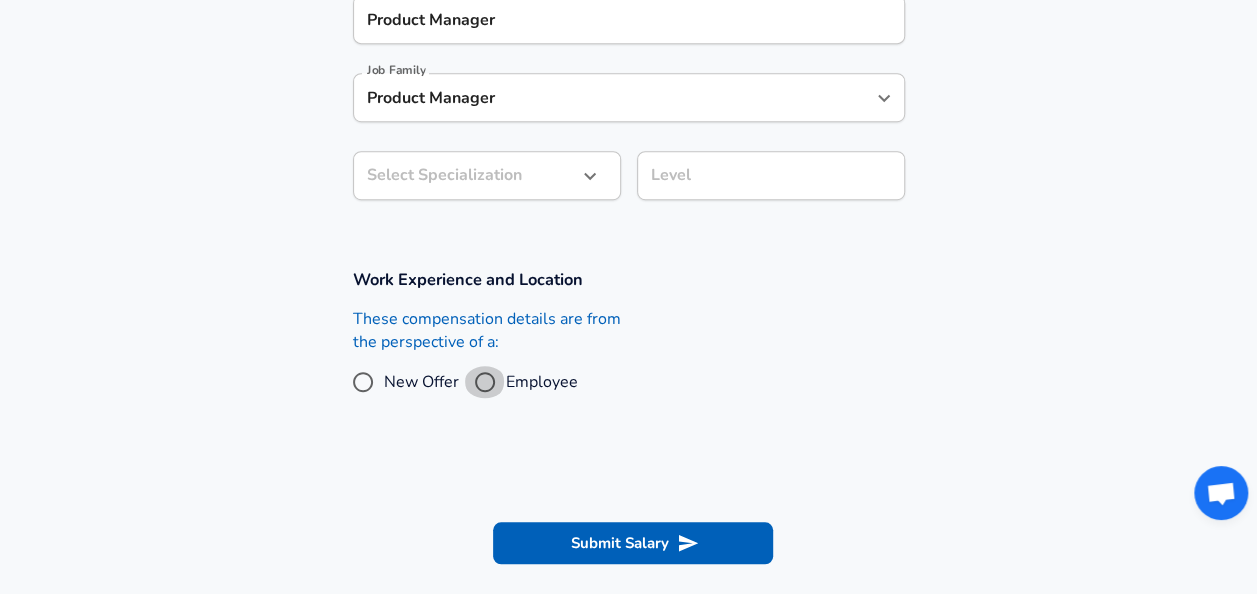 click on "Employee" at bounding box center [485, 382] 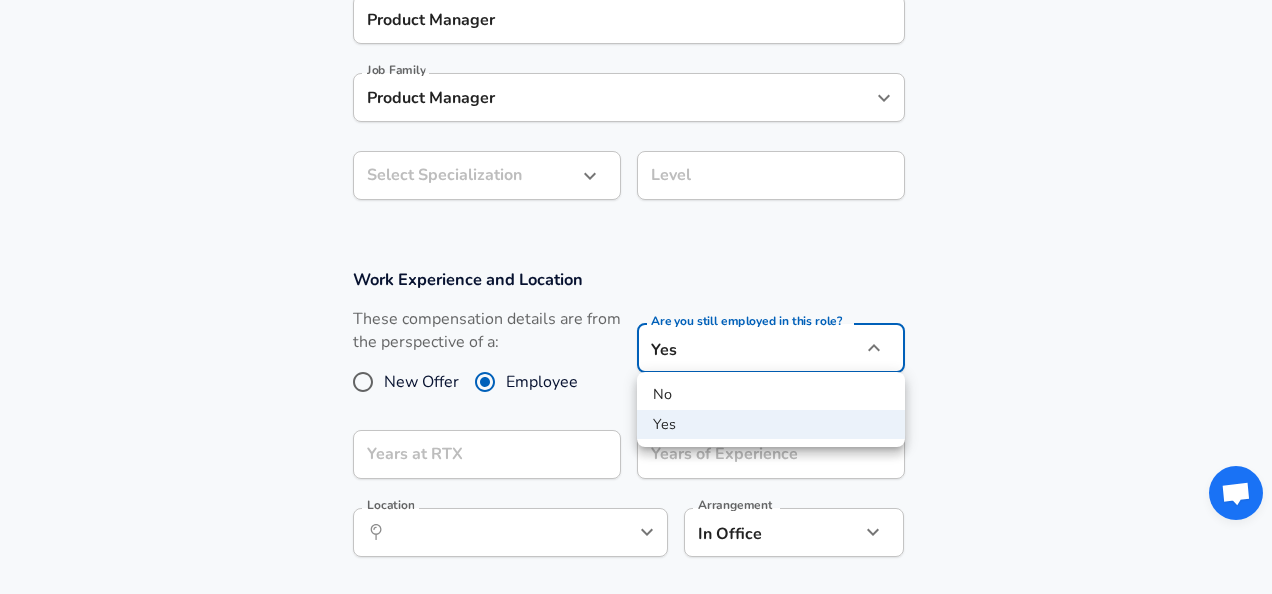 click on "Restart Add Your Salary Upload your offer letter   to verify your submission Enhance Privacy and Anonymity Yes Automatically hides specific fields until there are enough submissions to safely display the full details.   More Details Based on your submission and the data points that we have already collected, we will automatically hide and anonymize specific fields if there aren't enough data points to remain sufficiently anonymous. Company & Title Information   Enter the company you received your offer from Company RTX Company   Select the title that closest resembles your official title. This should be similar to the title that was present on your offer letter. Title Product Manager Title Job Family Product Manager Job Family Select Specialization ​ Select Specialization Level Level Work Experience and Location These compensation details are from the perspective of a: New Offer Employee Are you still employed in this role? Yes yes Are you still employed in this role? Years at RTX Years at RTX Location ​" at bounding box center (636, -263) 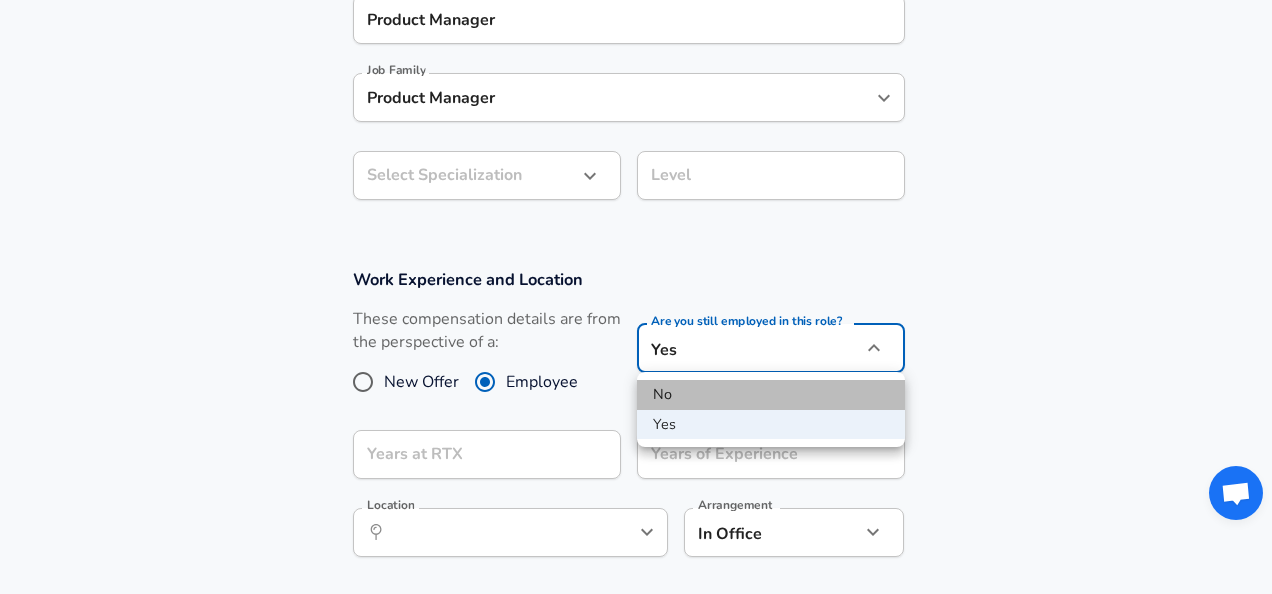click on "No" at bounding box center (771, 395) 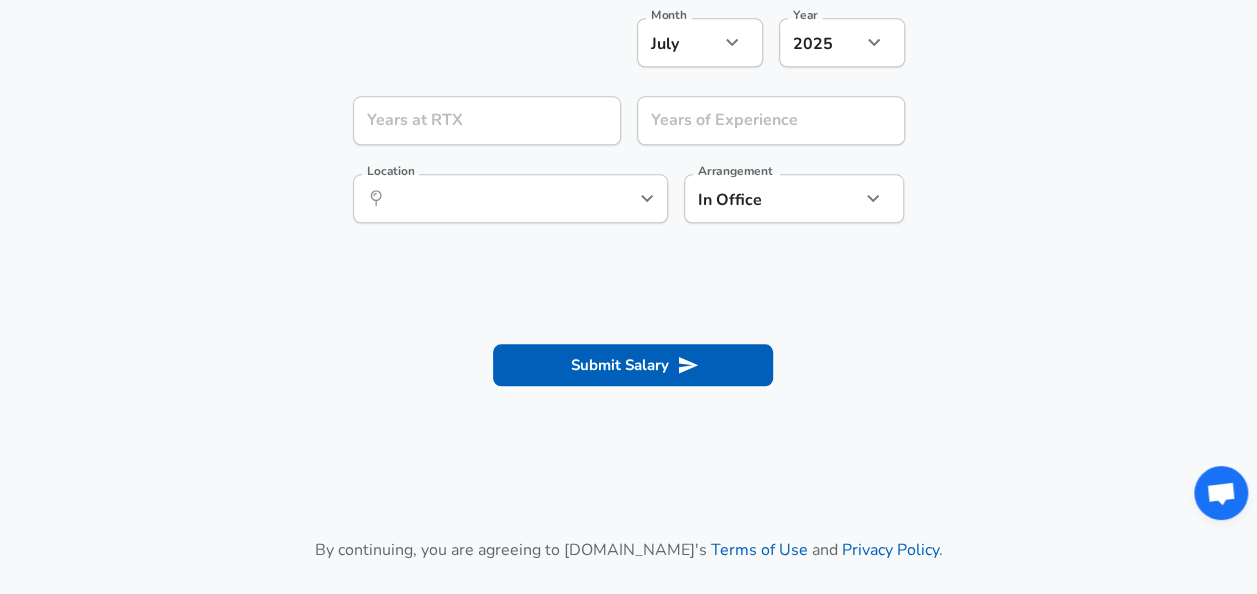 scroll, scrollTop: 1000, scrollLeft: 0, axis: vertical 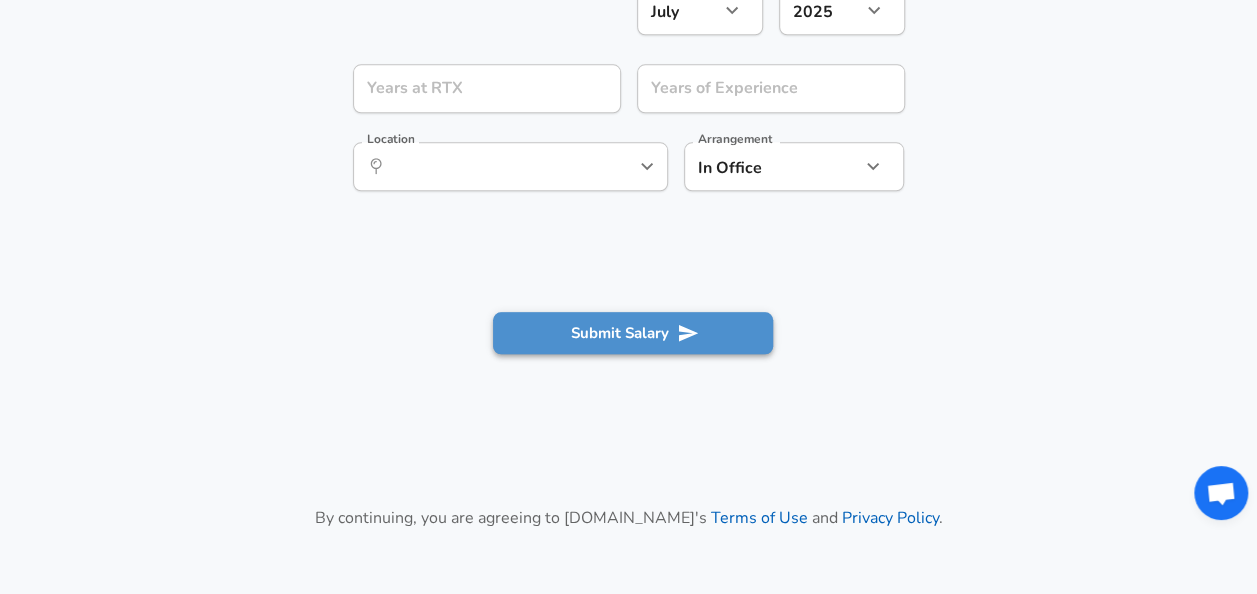 click on "Submit Salary" at bounding box center (633, 333) 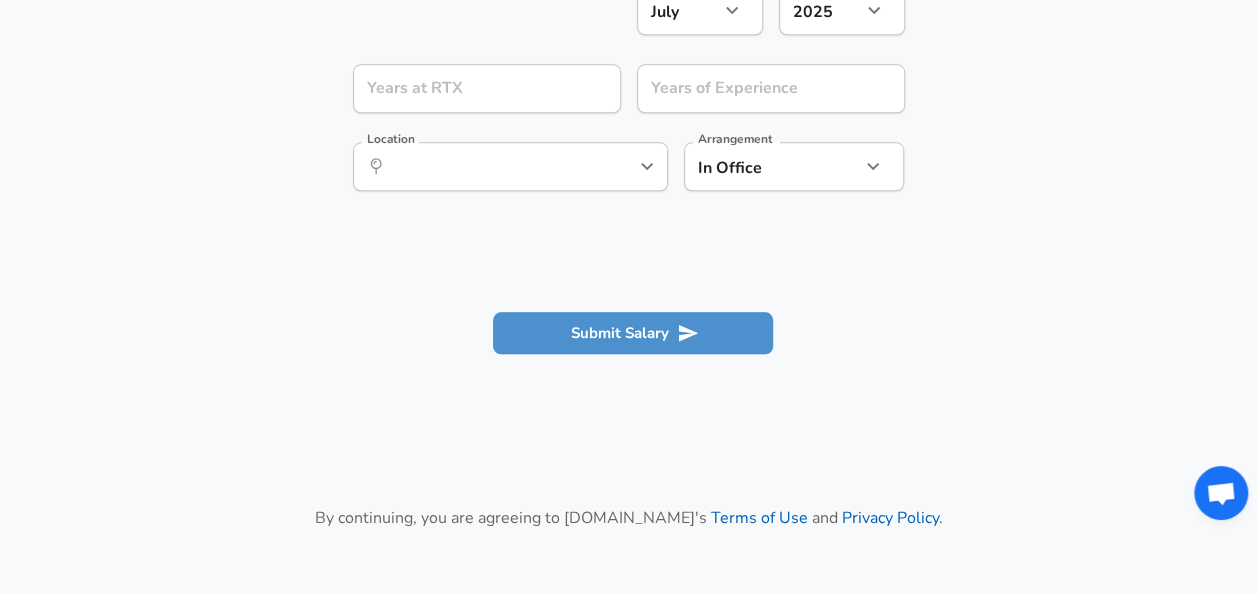 scroll, scrollTop: 1020, scrollLeft: 0, axis: vertical 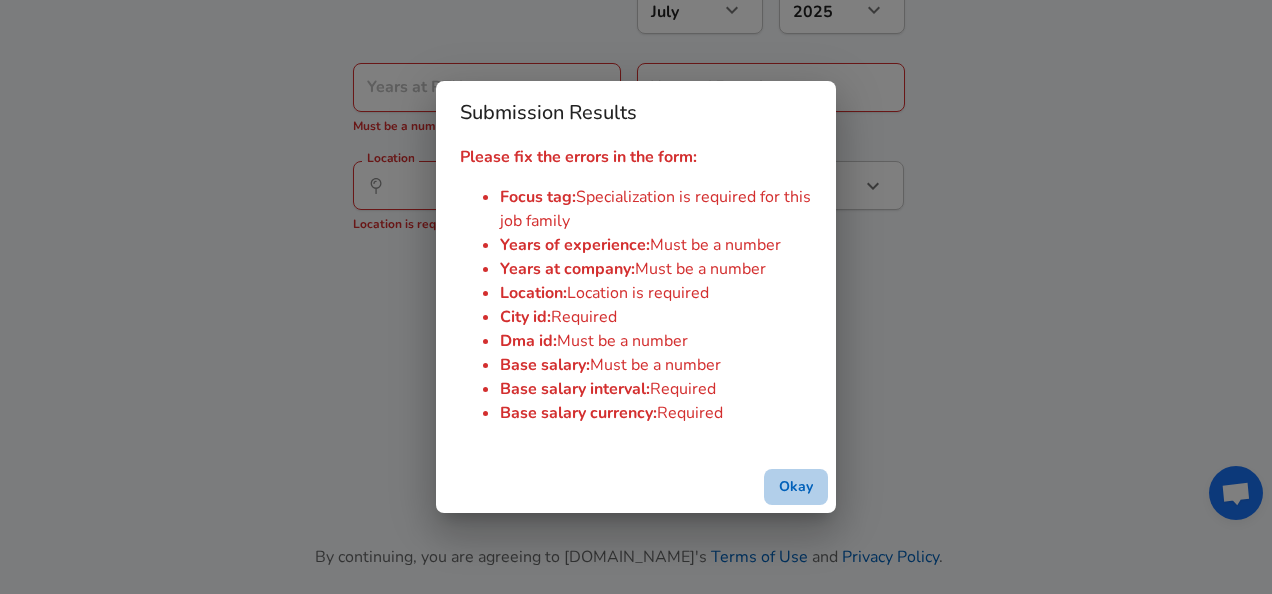 click on "Okay" at bounding box center [796, 487] 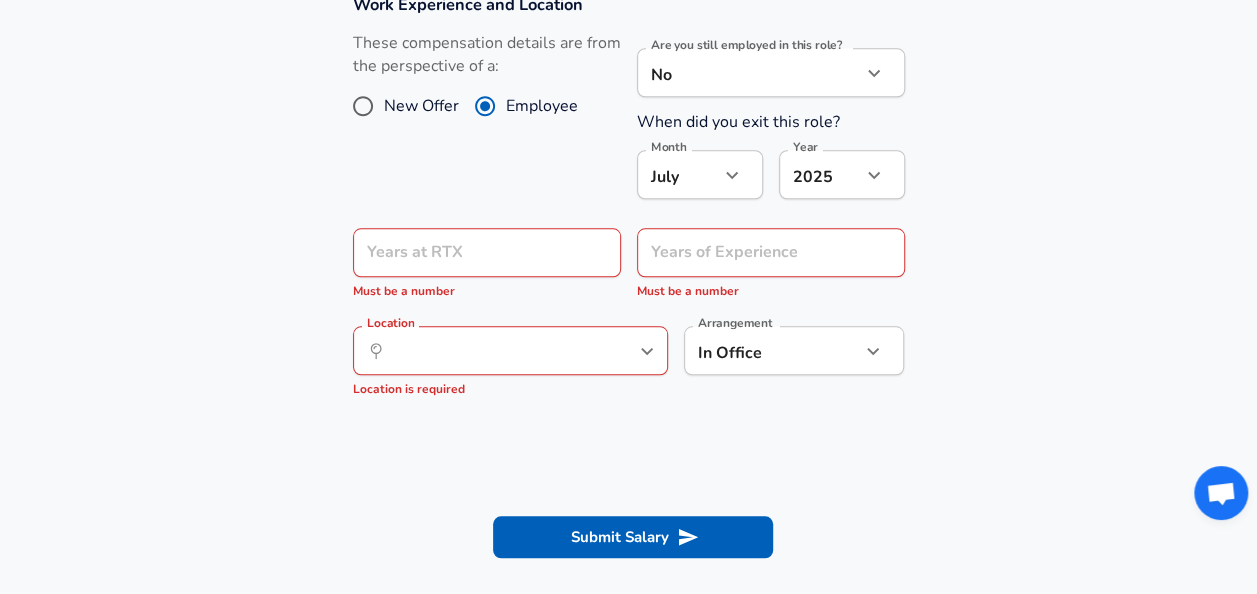 scroll, scrollTop: 720, scrollLeft: 0, axis: vertical 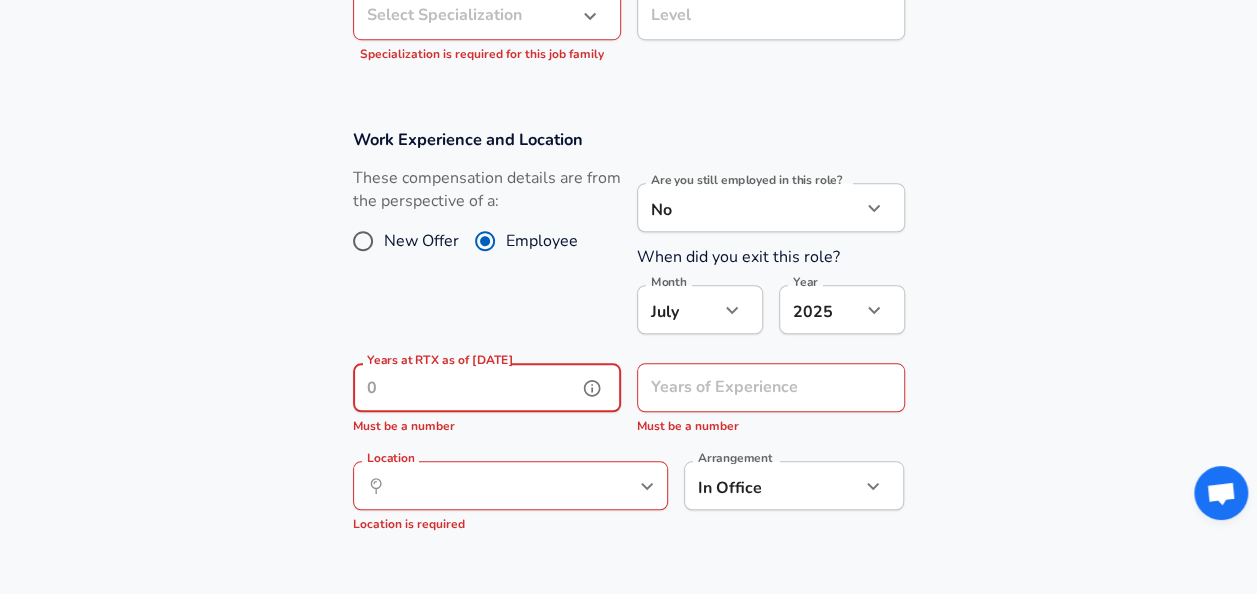 click on "Years at RTX as of [DATE] Years at RTX as of [DATE] Must be a number" at bounding box center [487, 400] 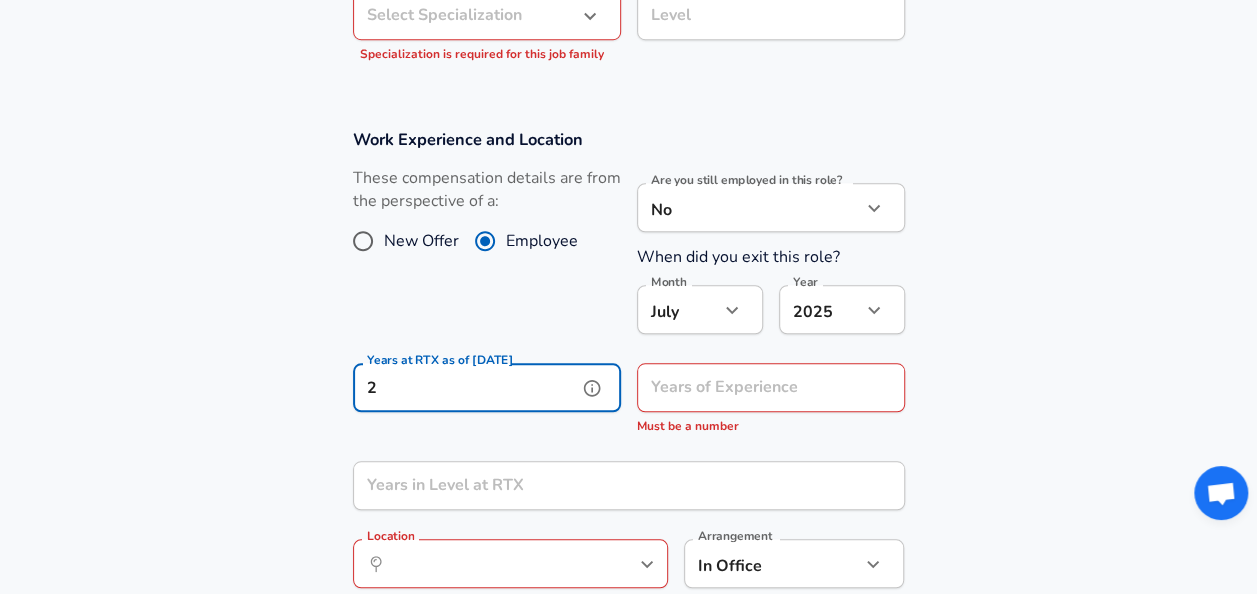type on "2" 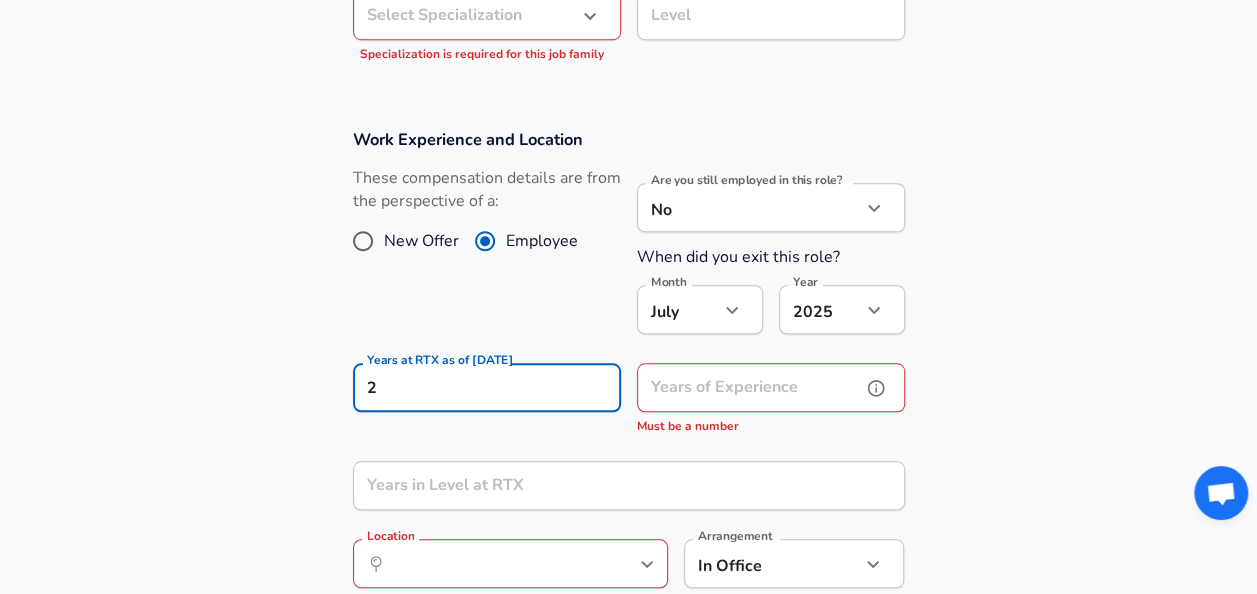 click on "Years of Experience" at bounding box center [749, 387] 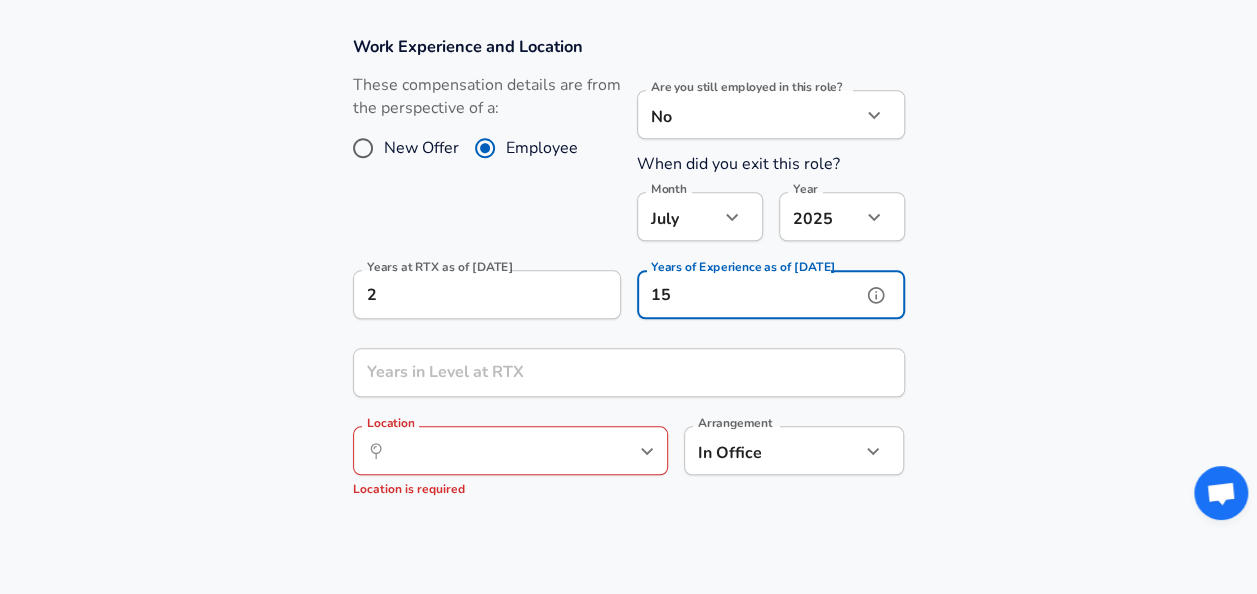 scroll, scrollTop: 920, scrollLeft: 0, axis: vertical 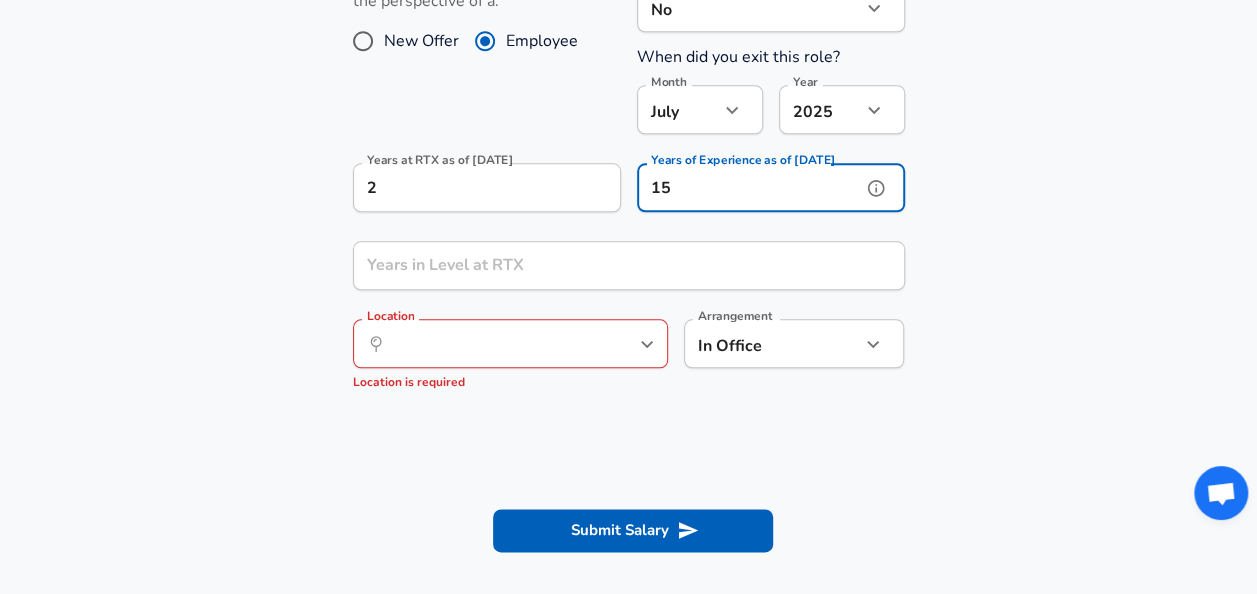 type on "15" 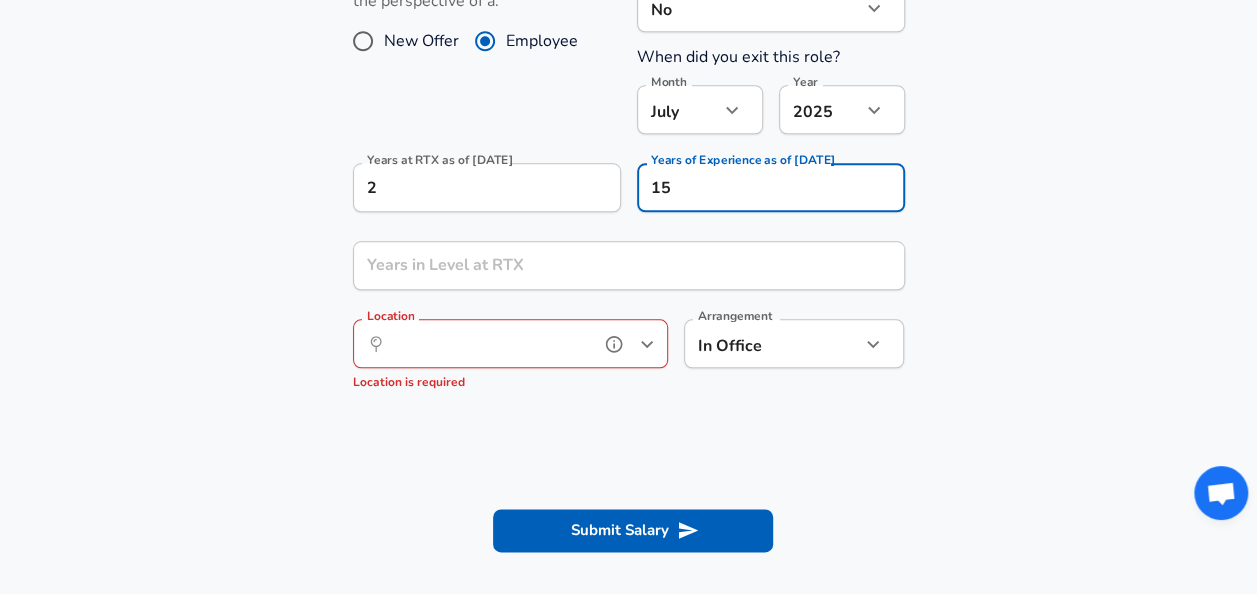 click on "Location" at bounding box center (488, 343) 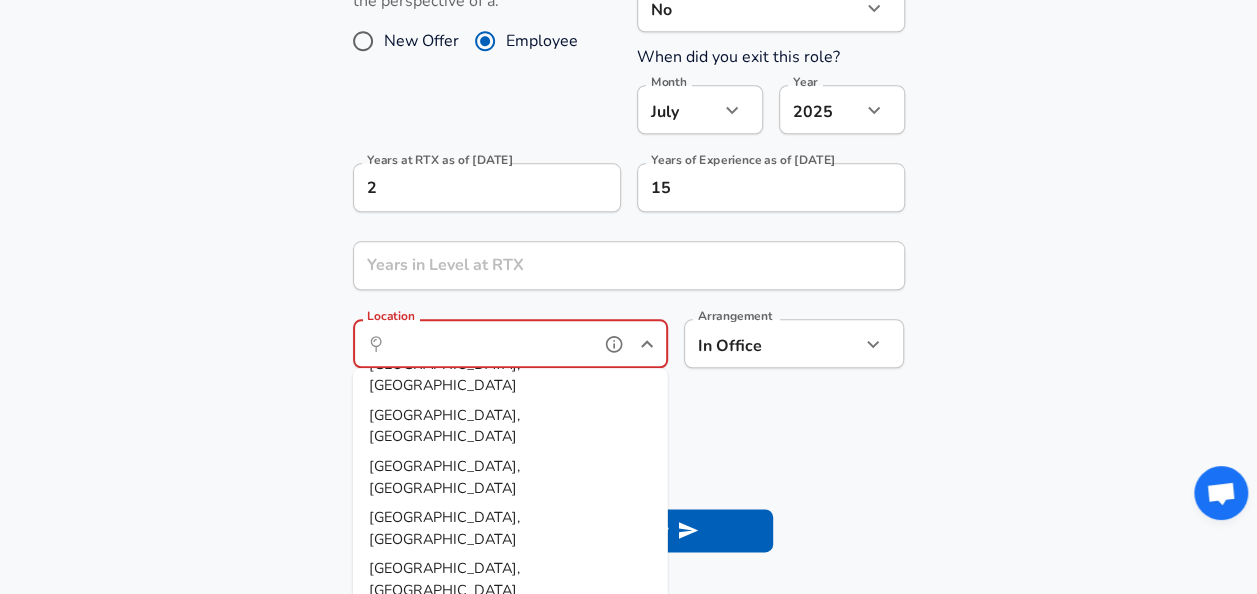 scroll, scrollTop: 0, scrollLeft: 0, axis: both 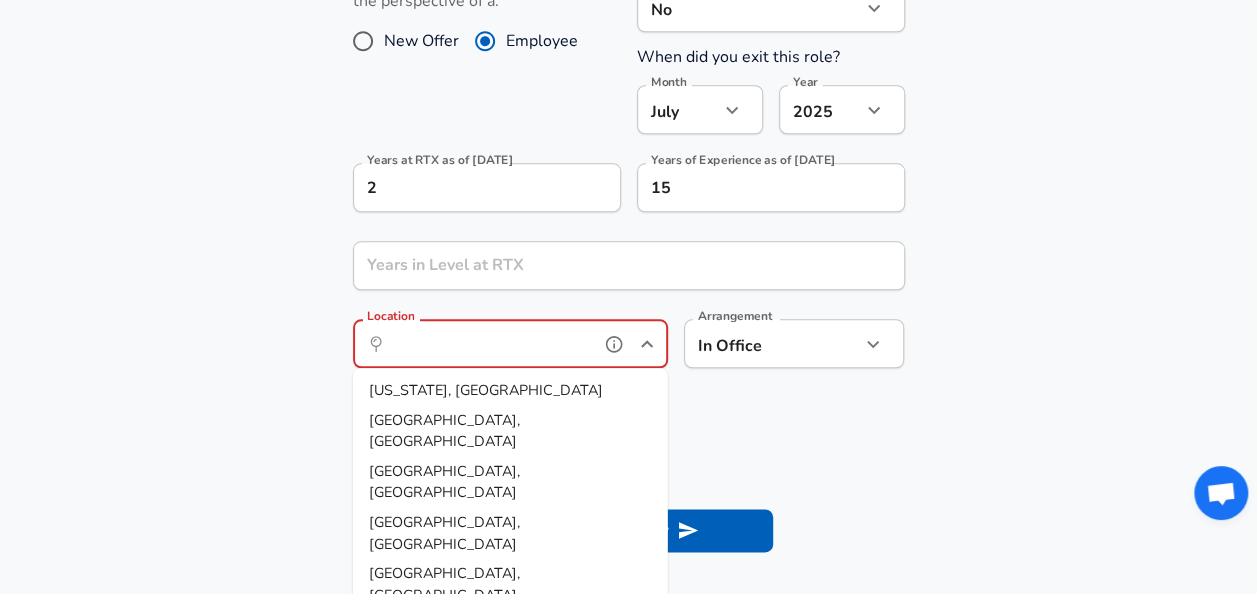 drag, startPoint x: 450, startPoint y: 449, endPoint x: 784, endPoint y: 410, distance: 336.26923 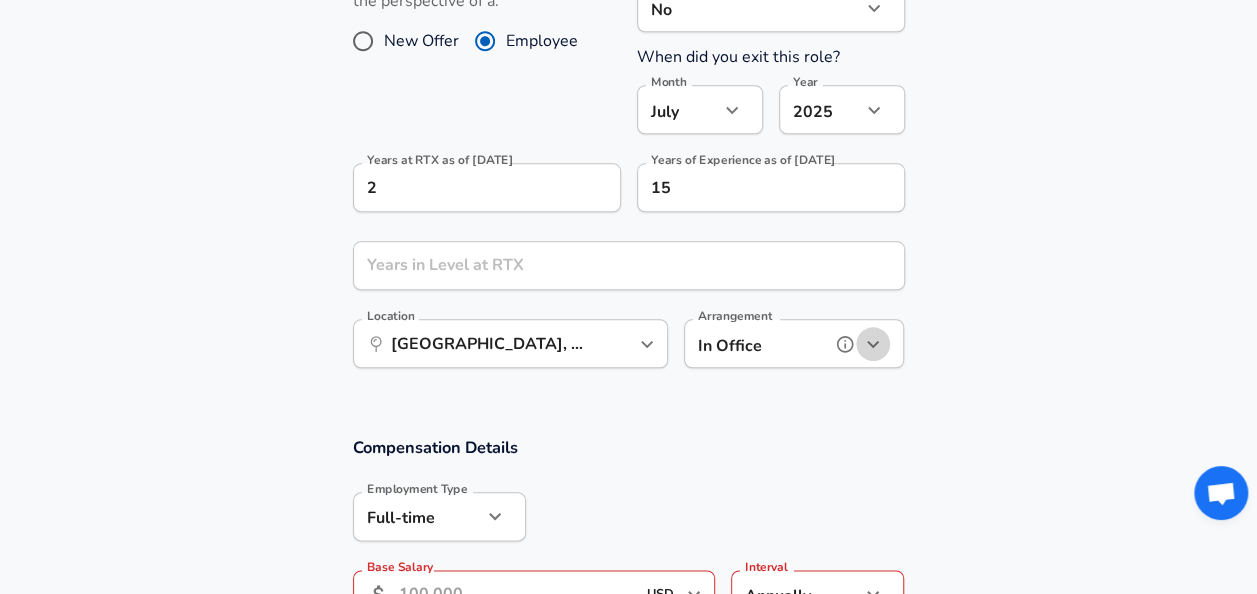 click at bounding box center (873, 344) 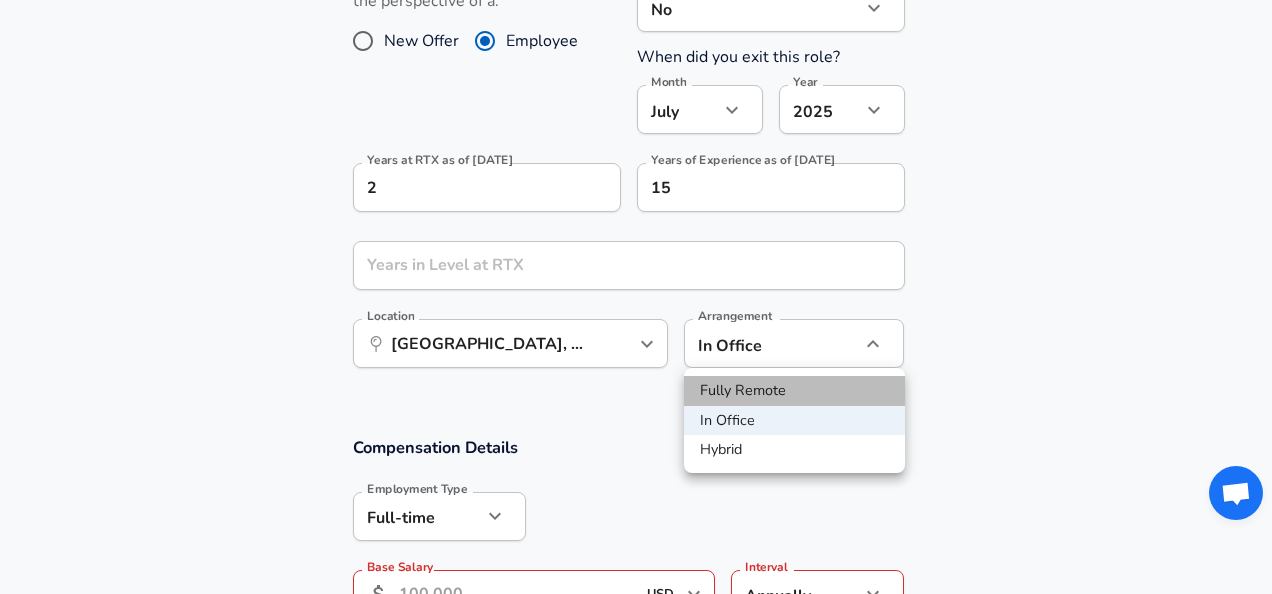 drag, startPoint x: 765, startPoint y: 393, endPoint x: 810, endPoint y: 390, distance: 45.099888 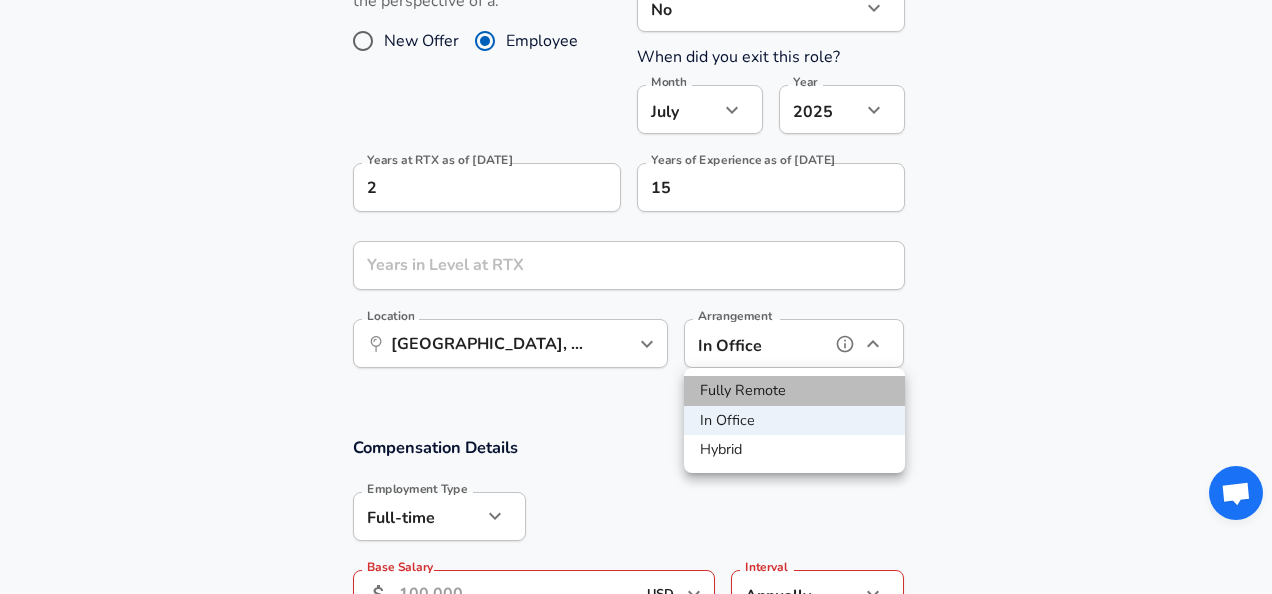 type on "remote" 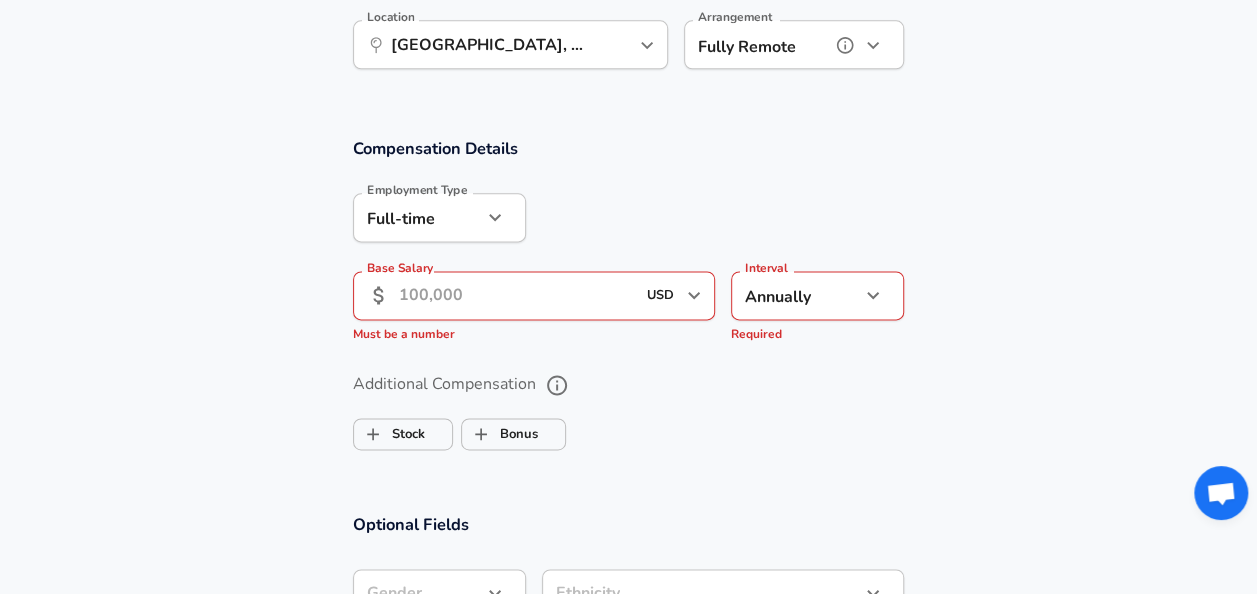 scroll, scrollTop: 1220, scrollLeft: 0, axis: vertical 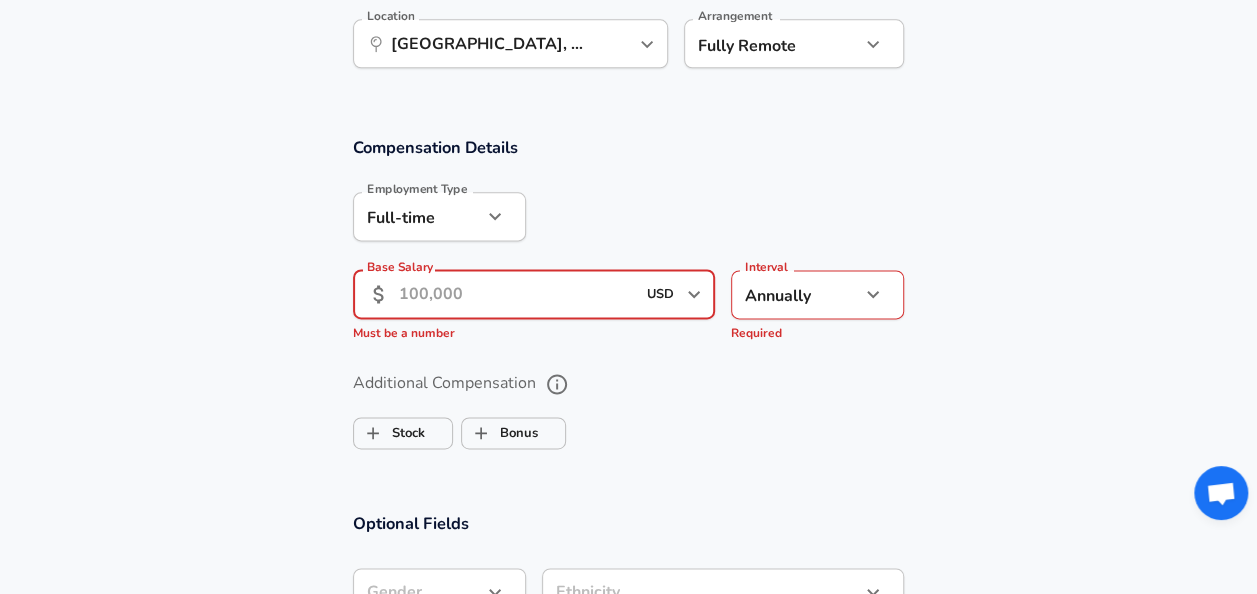 drag, startPoint x: 400, startPoint y: 290, endPoint x: 490, endPoint y: 299, distance: 90.44888 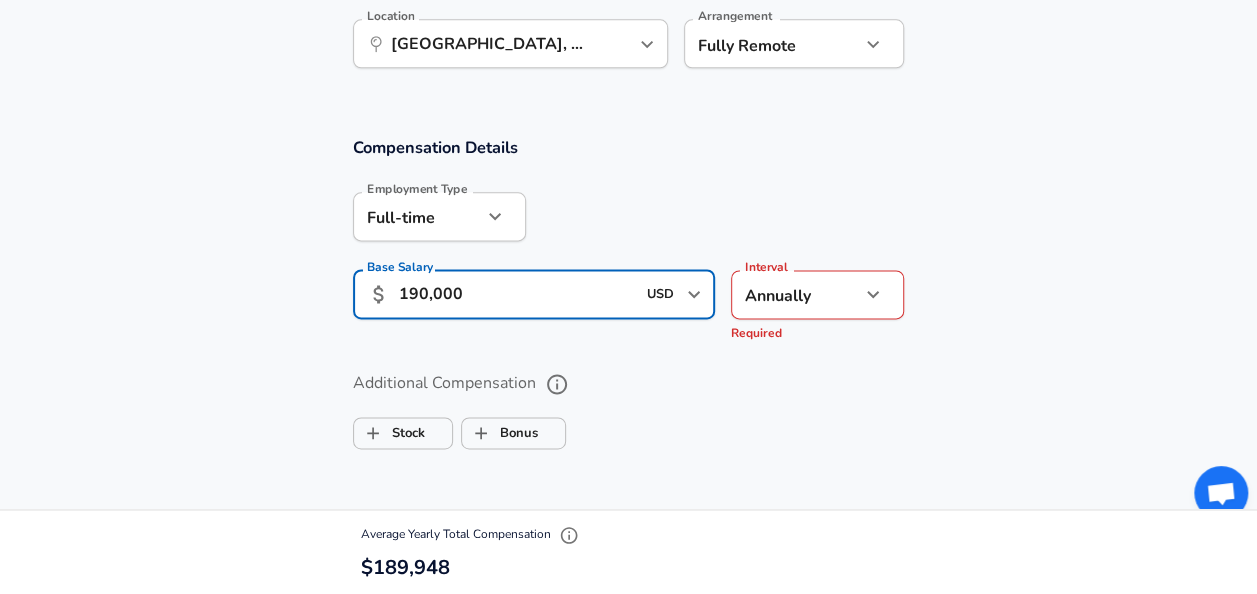 type on "190,000" 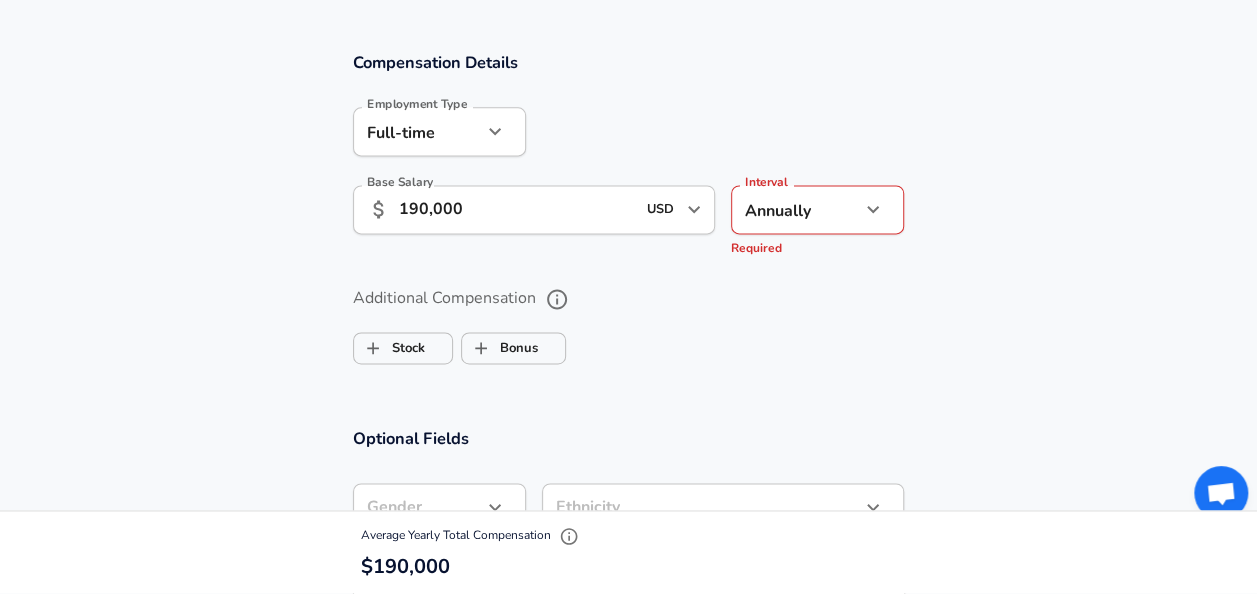 scroll, scrollTop: 1420, scrollLeft: 0, axis: vertical 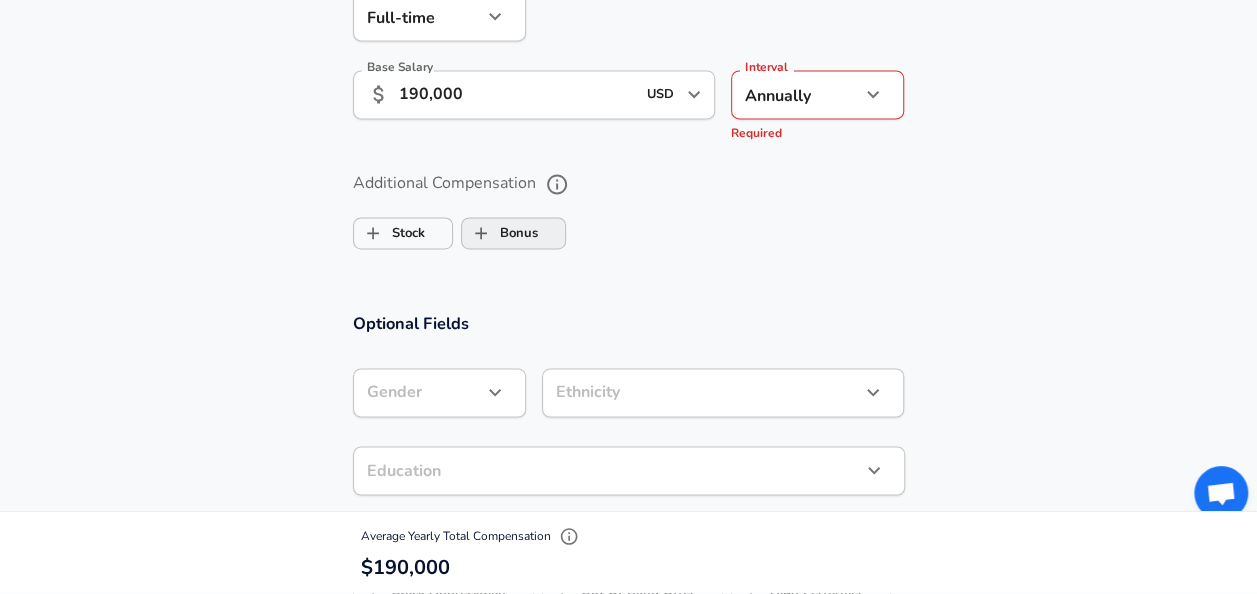 click on "Bonus" at bounding box center [481, 233] 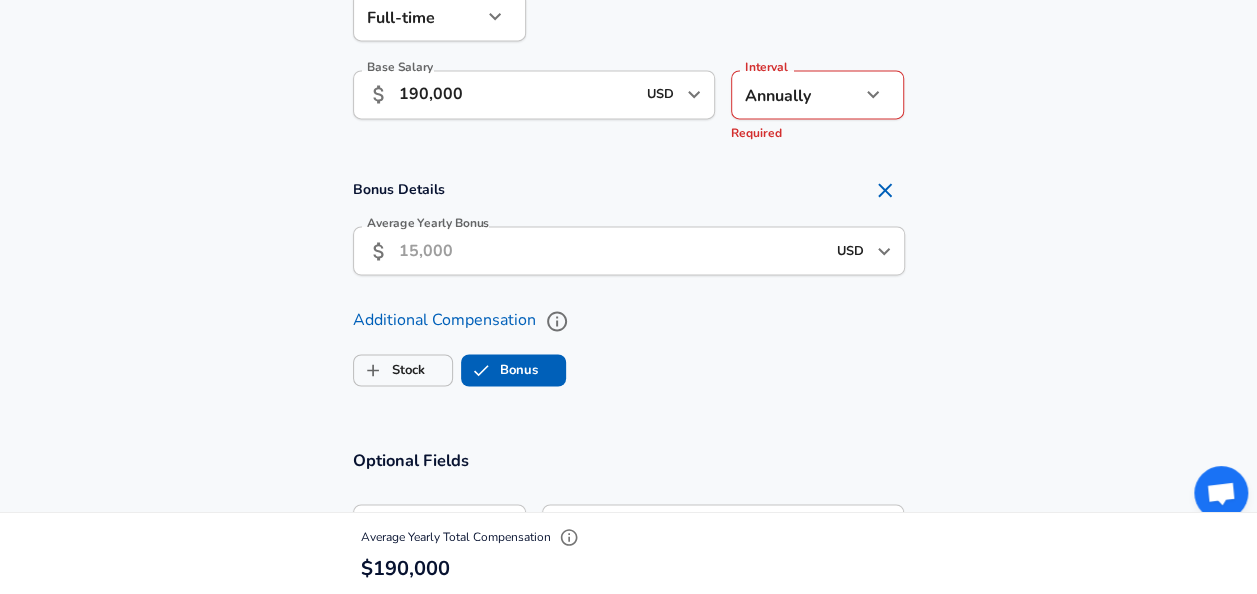 checkbox on "true" 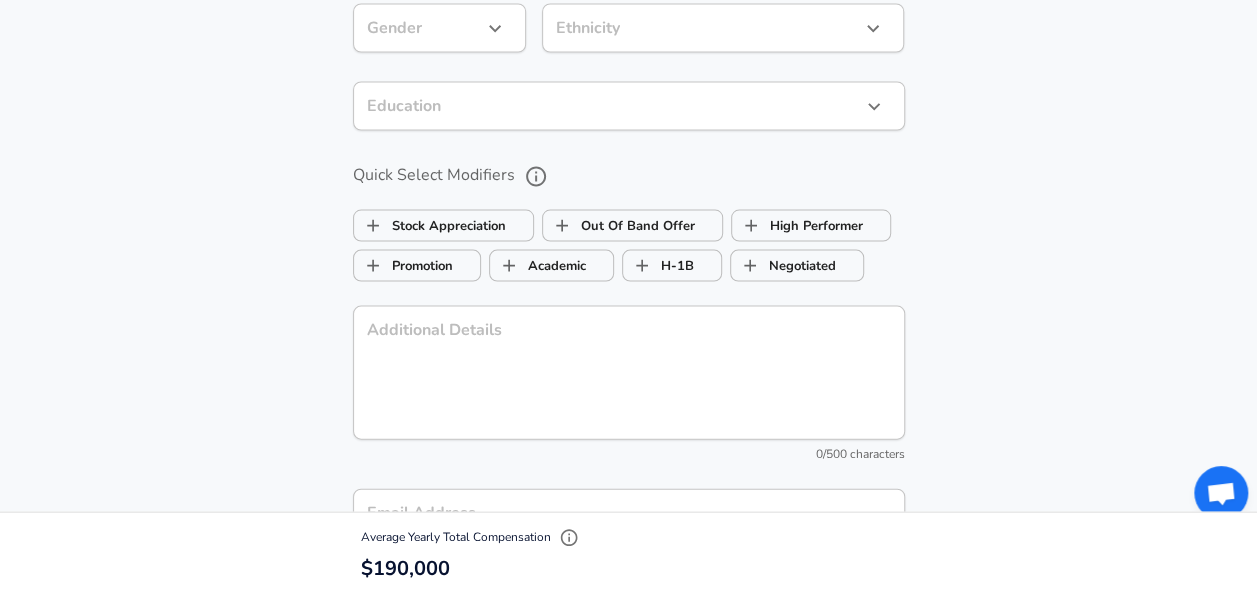 scroll, scrollTop: 2120, scrollLeft: 0, axis: vertical 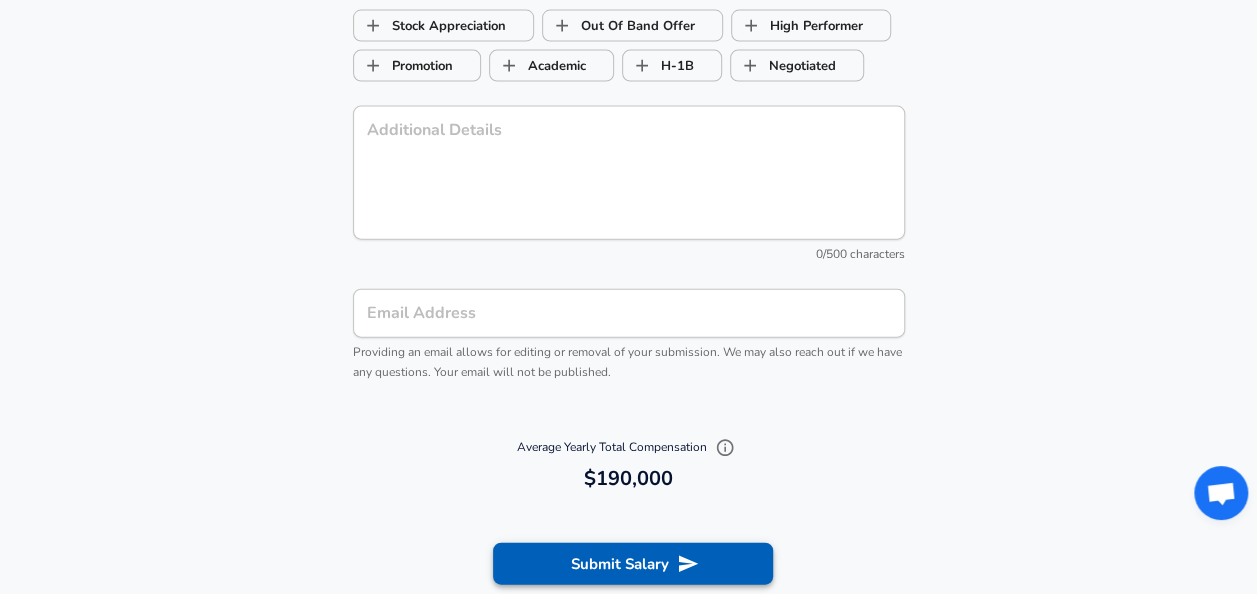 click on "Submit Salary" at bounding box center (633, 564) 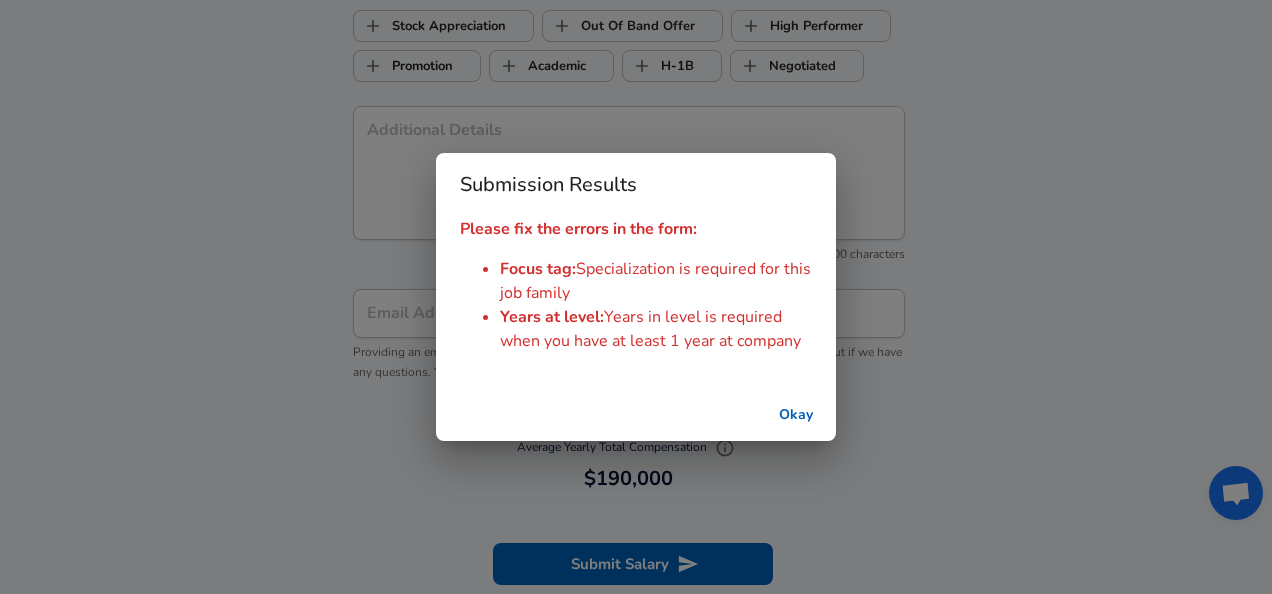 click on "Okay" at bounding box center (796, 415) 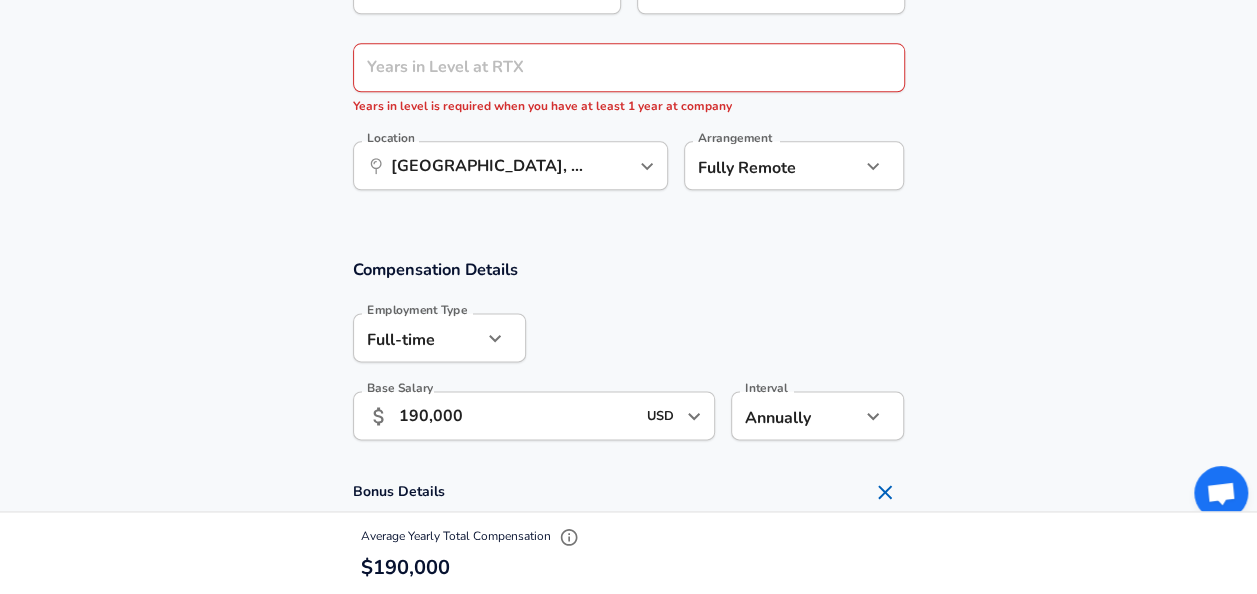scroll, scrollTop: 1020, scrollLeft: 0, axis: vertical 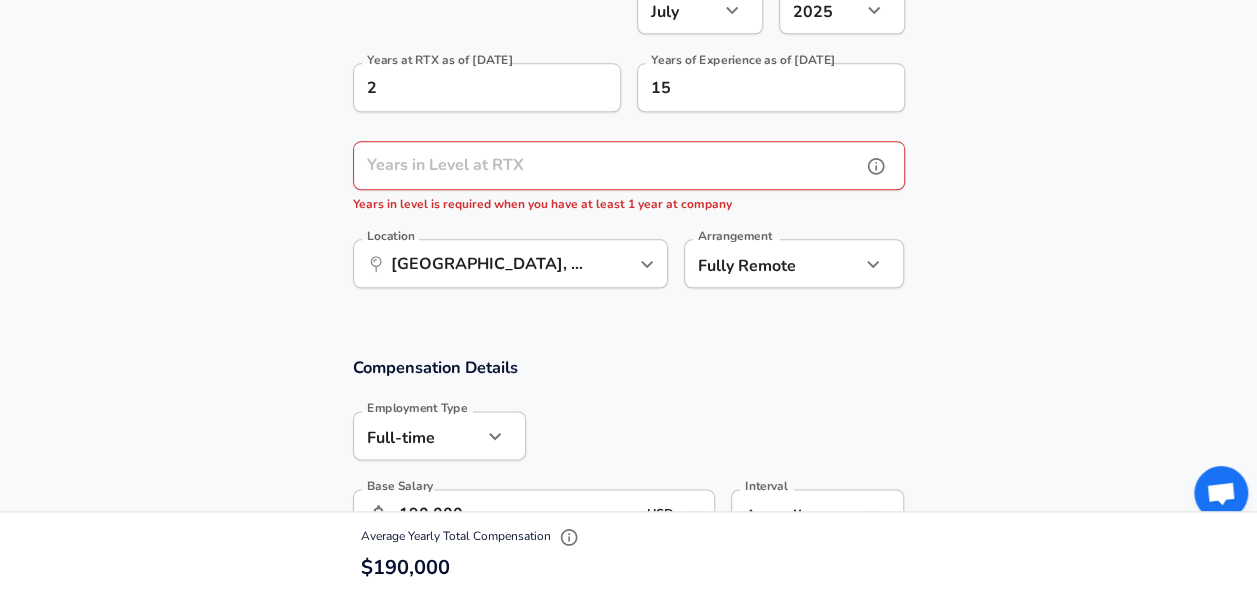 click on "Years in Level at RTX" at bounding box center (607, 165) 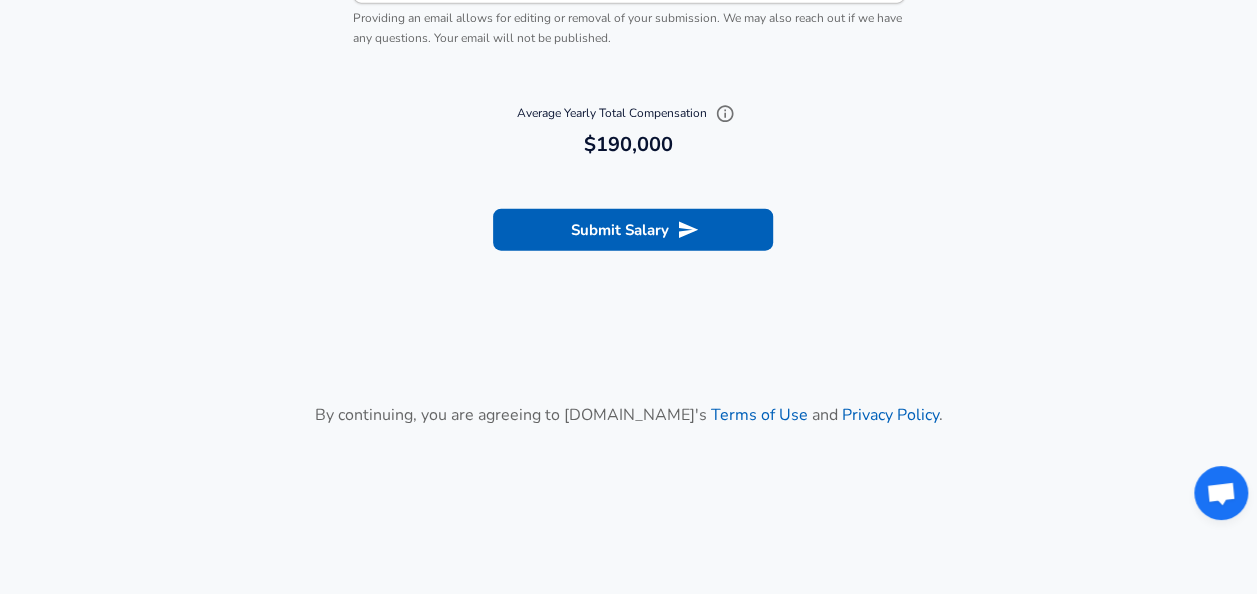scroll, scrollTop: 2554, scrollLeft: 0, axis: vertical 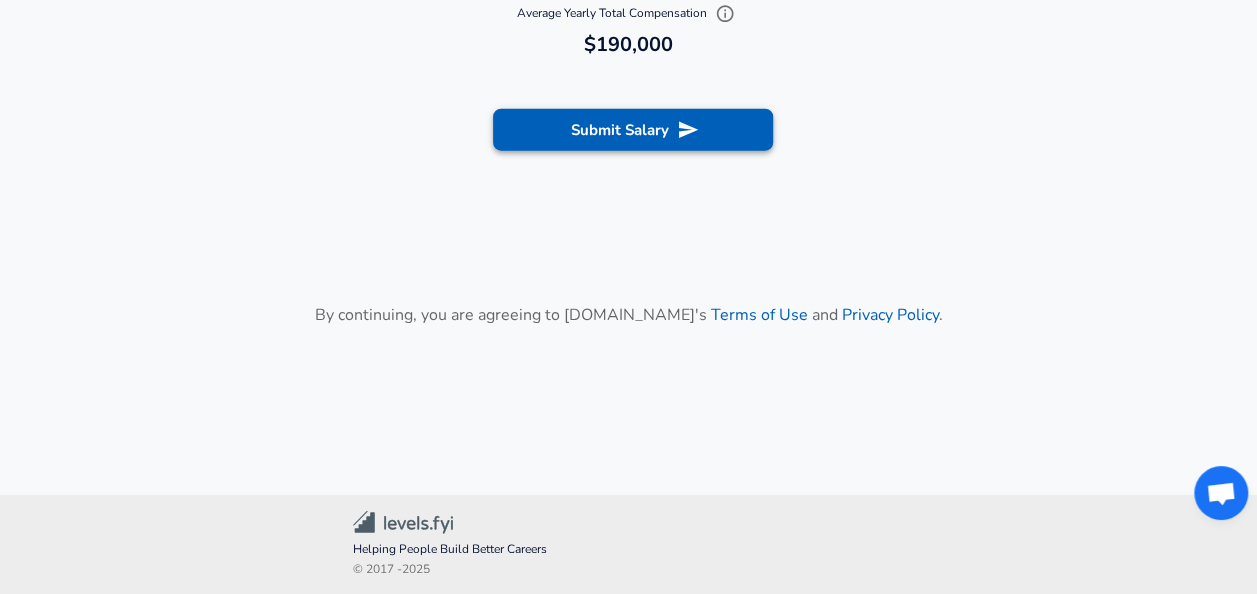click on "Submit Salary" at bounding box center [633, 130] 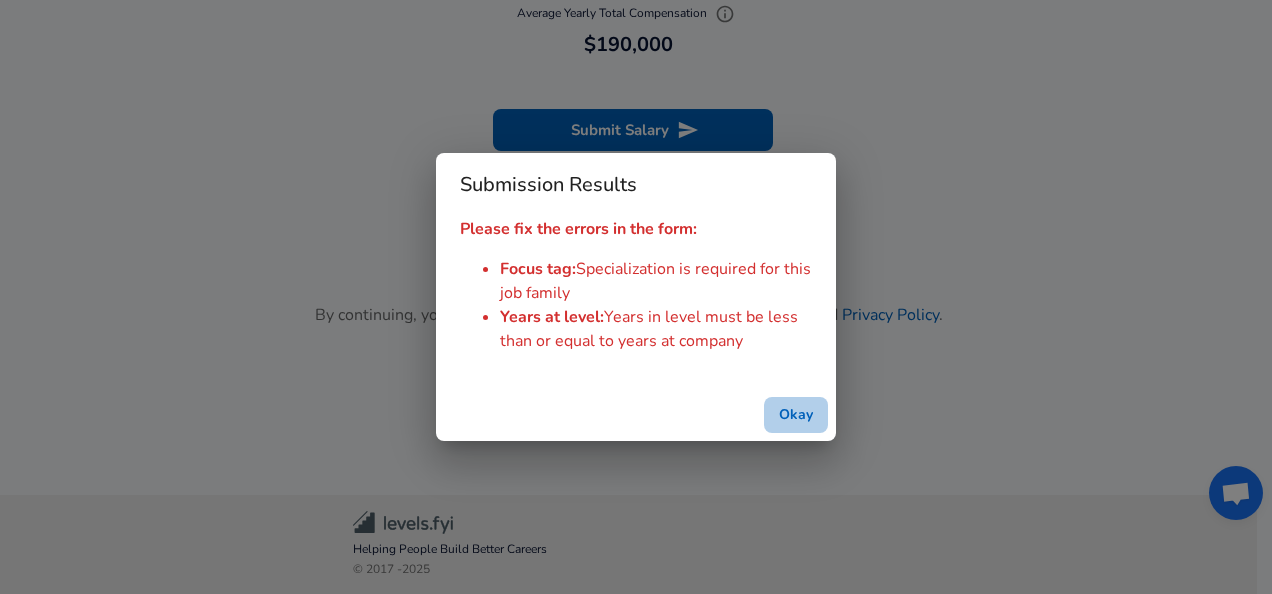 click on "Okay" at bounding box center [796, 415] 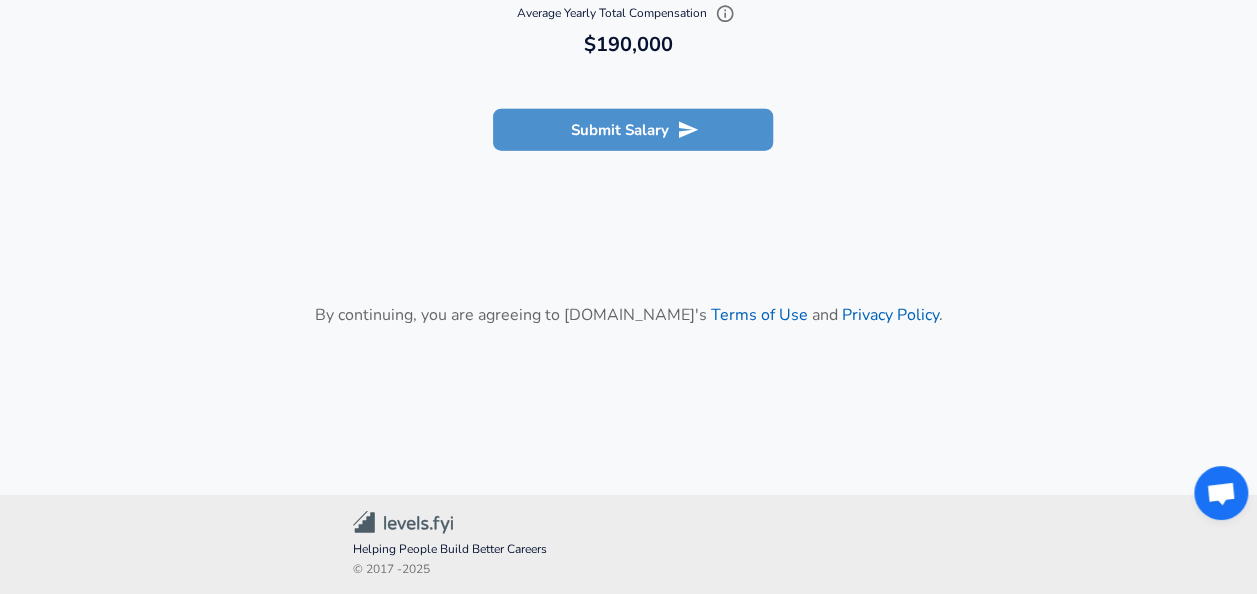 click on "Submit Salary" at bounding box center [633, 130] 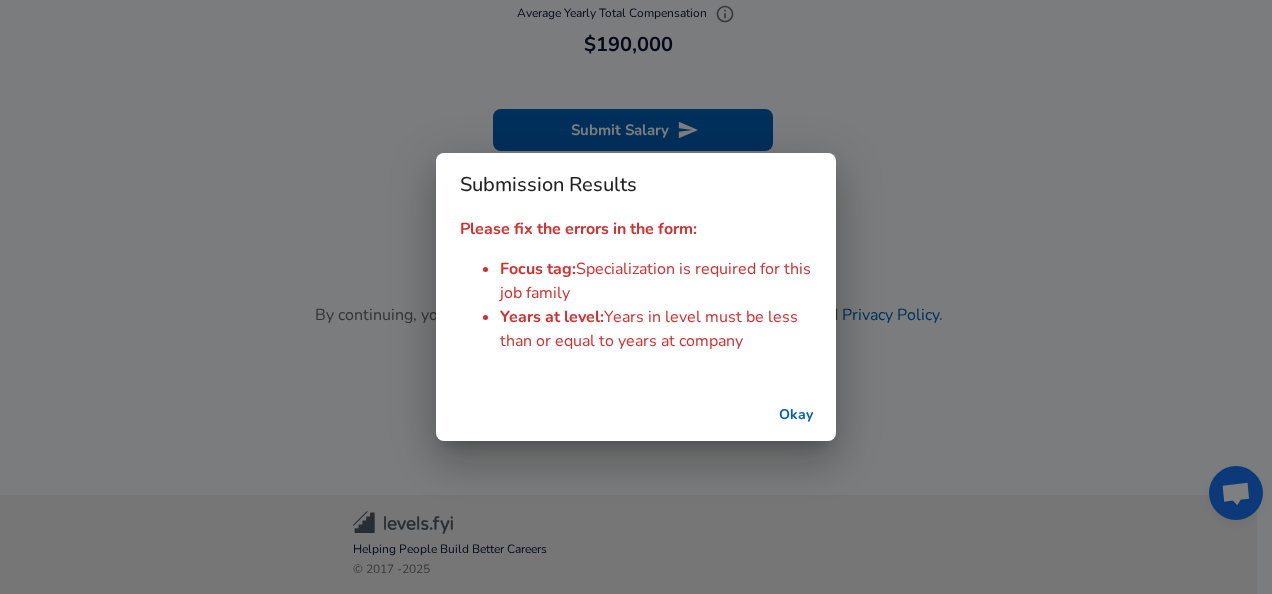 click on "Okay" at bounding box center (796, 415) 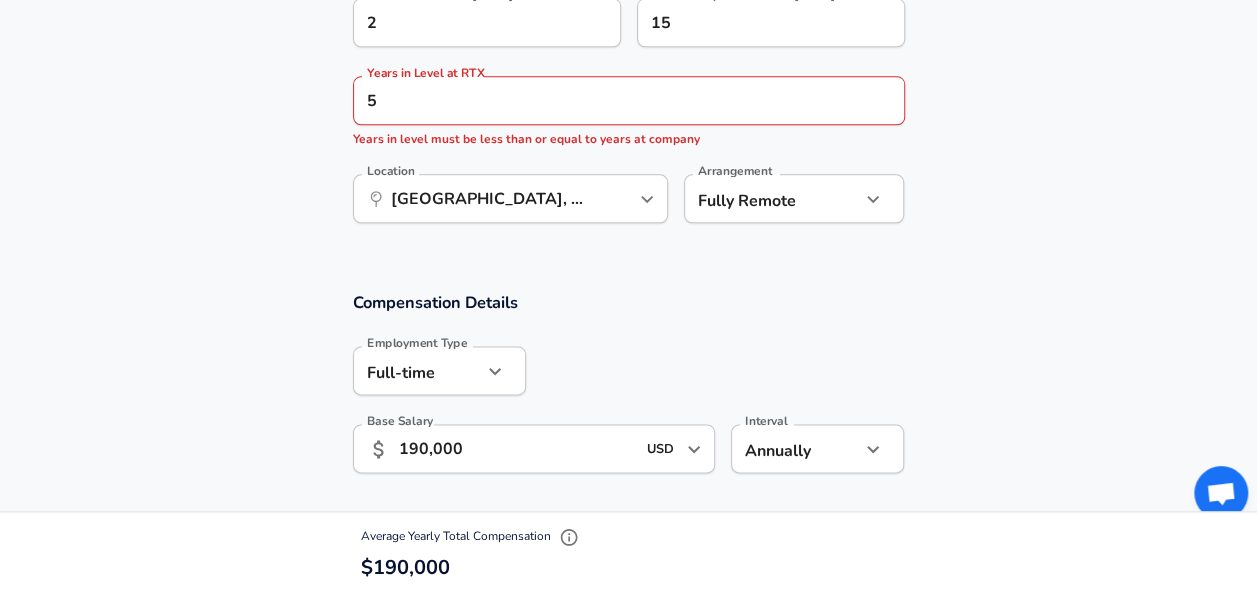 scroll, scrollTop: 1054, scrollLeft: 0, axis: vertical 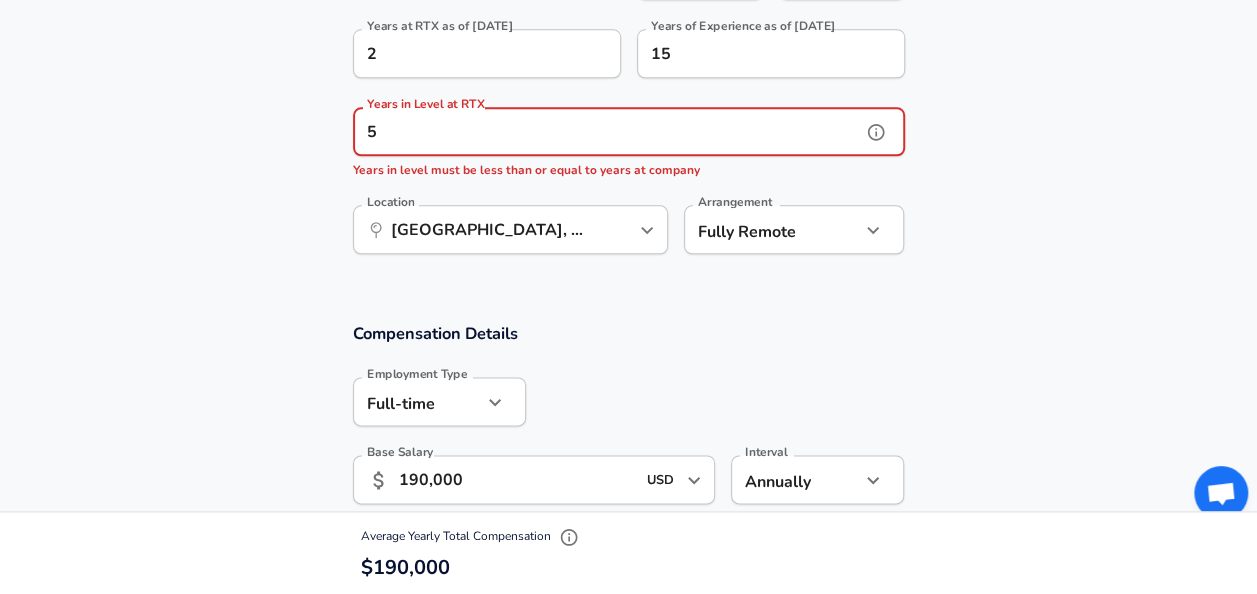 drag, startPoint x: 385, startPoint y: 136, endPoint x: 341, endPoint y: 136, distance: 44 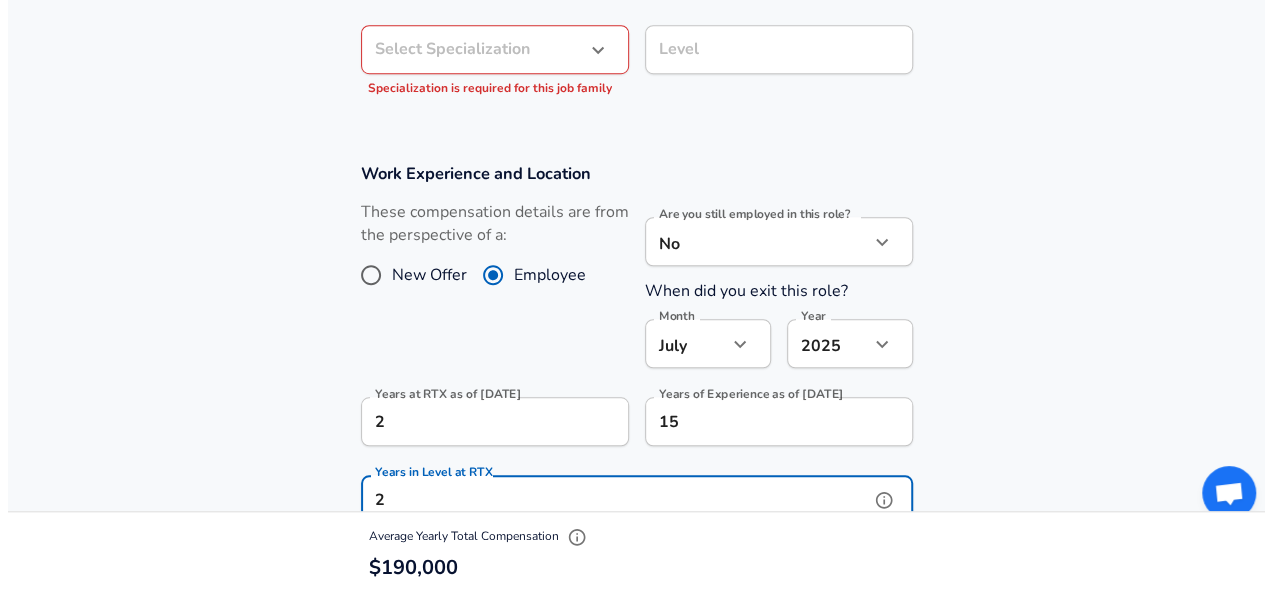 scroll, scrollTop: 654, scrollLeft: 0, axis: vertical 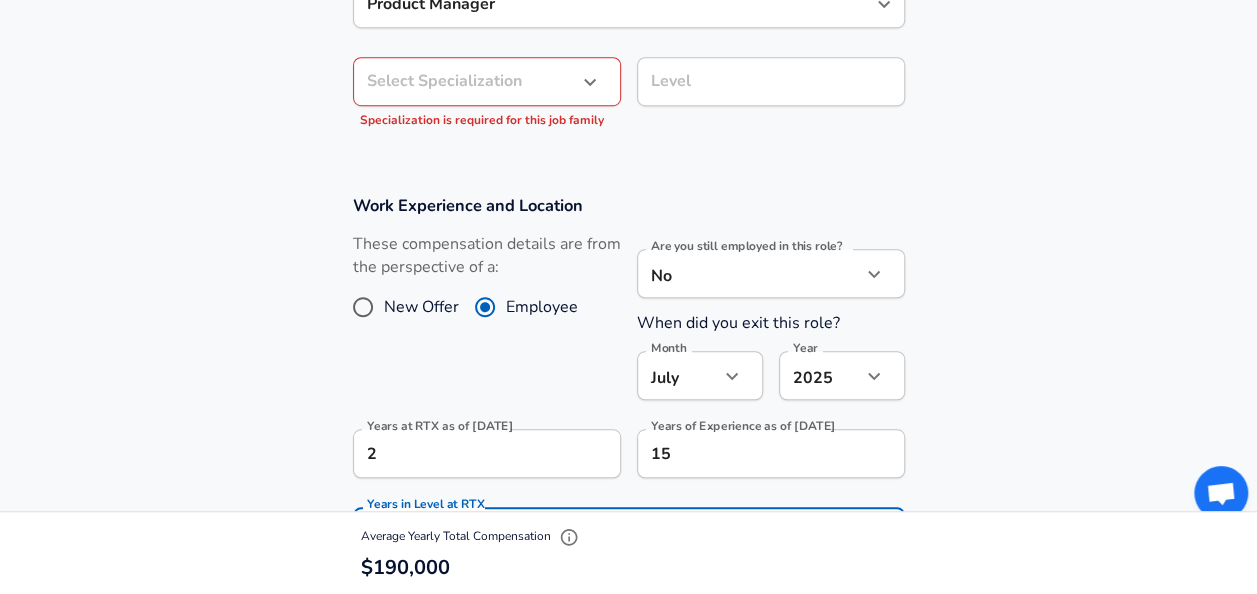 type on "2" 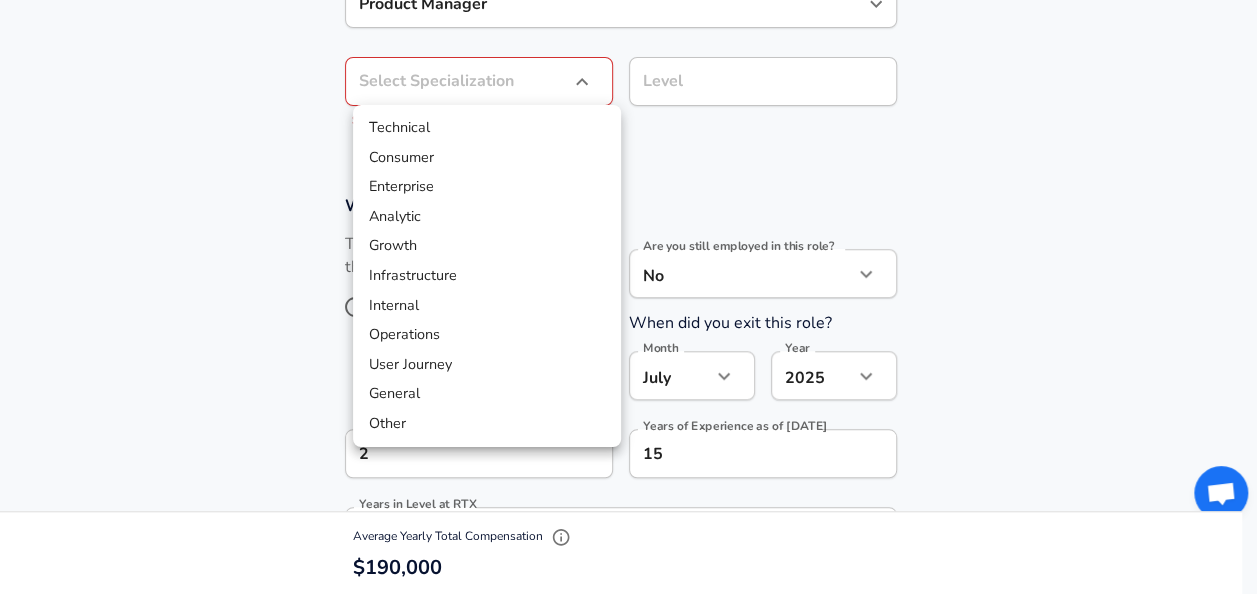 scroll, scrollTop: 0, scrollLeft: 0, axis: both 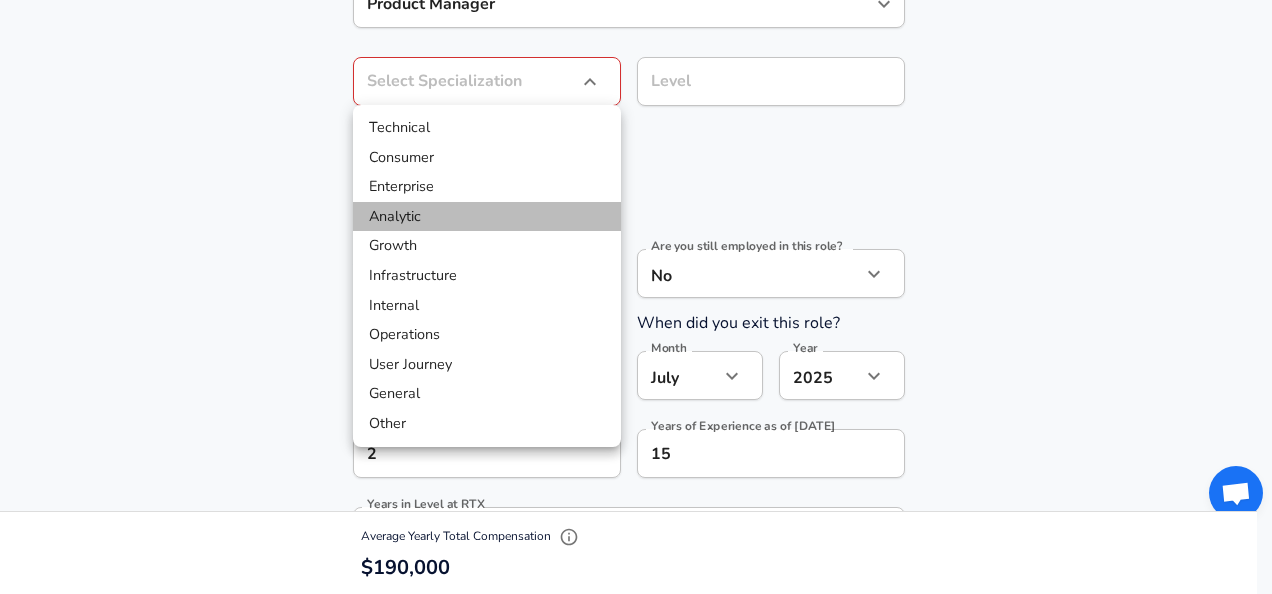 click on "Analytic" at bounding box center [487, 217] 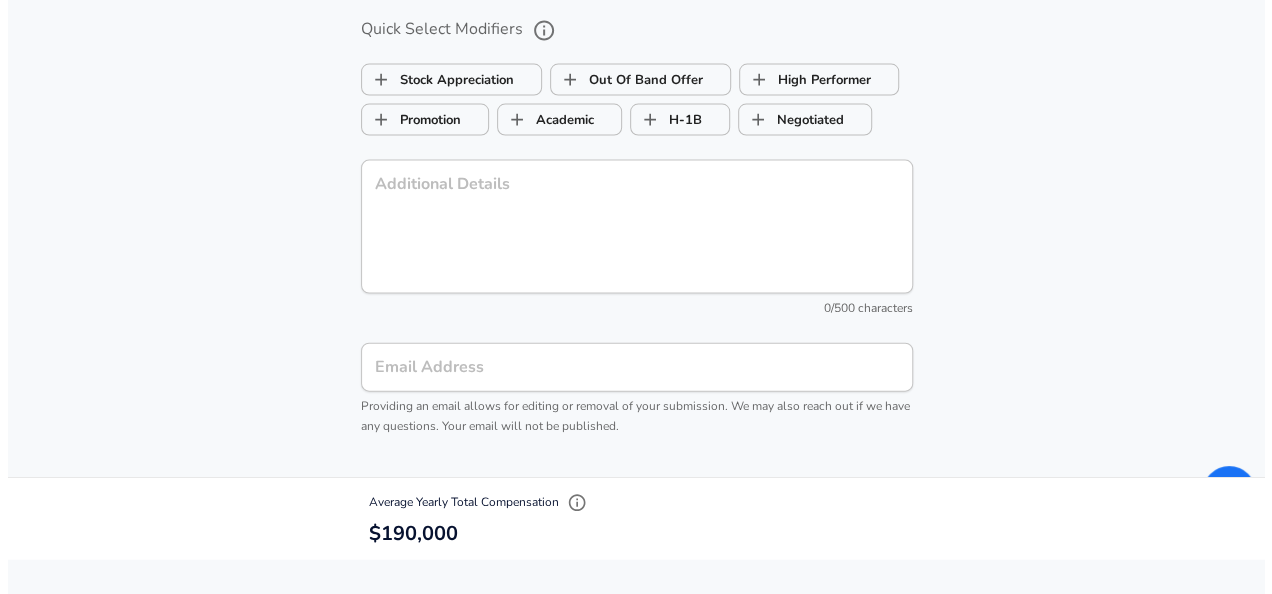 scroll, scrollTop: 2454, scrollLeft: 0, axis: vertical 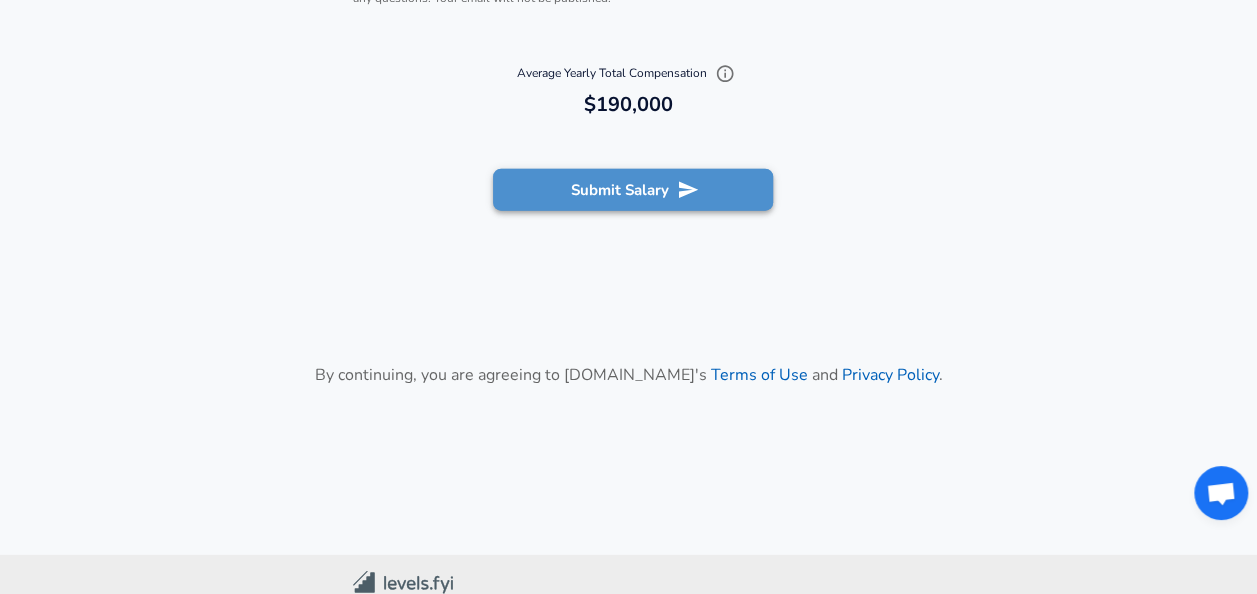 click on "Submit Salary" at bounding box center (633, 190) 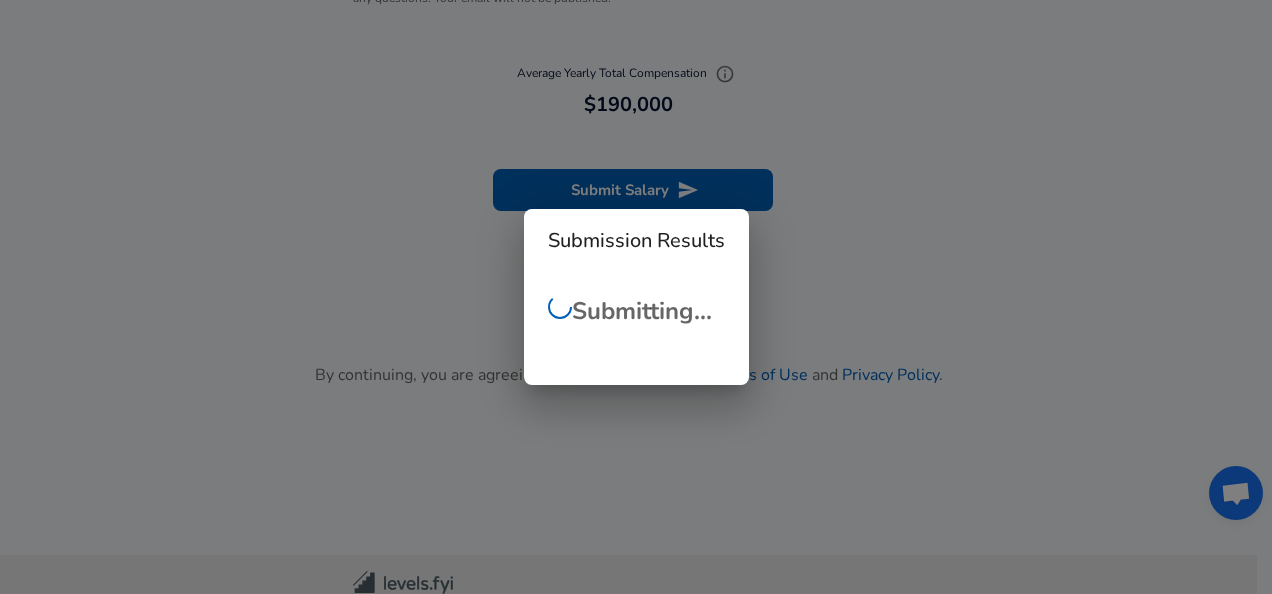checkbox on "false" 